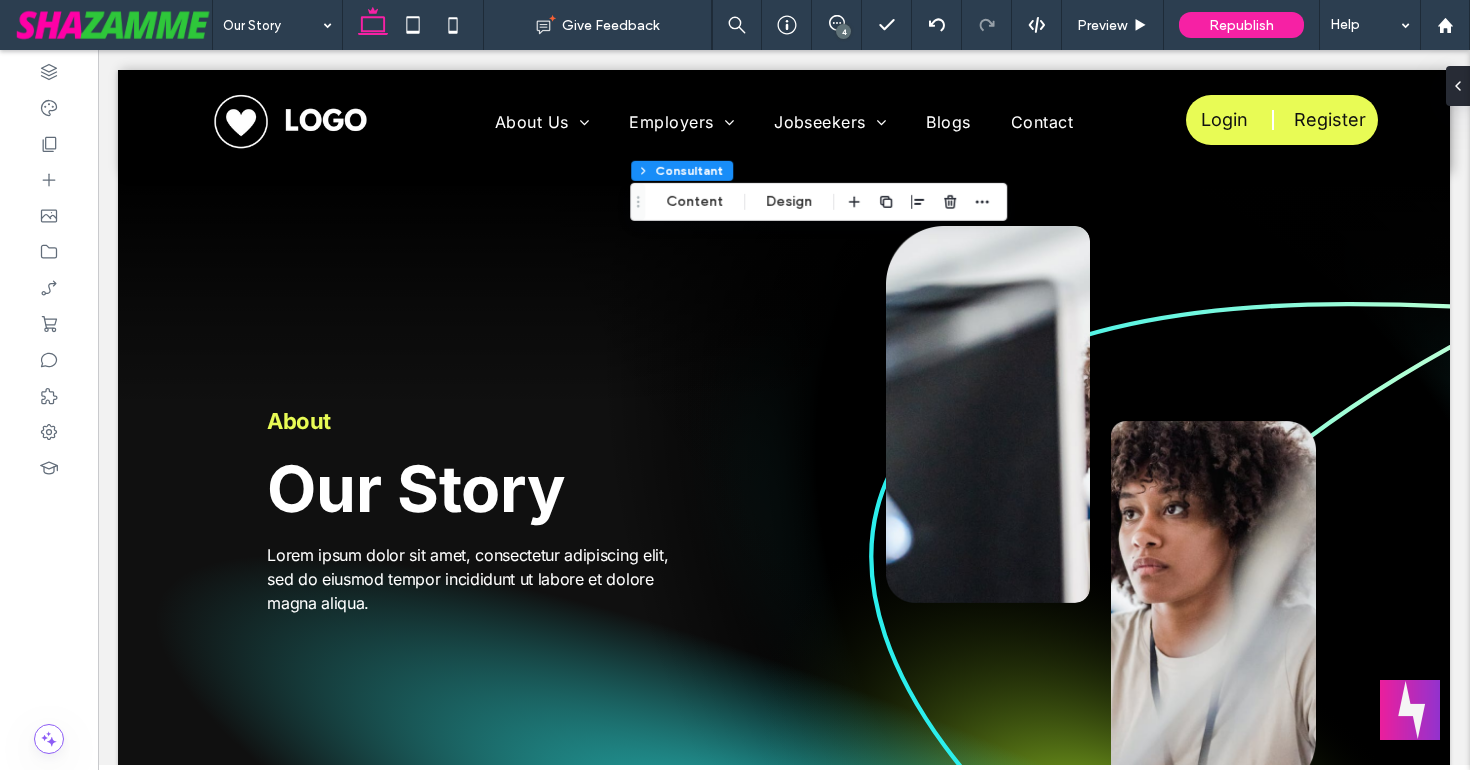 scroll, scrollTop: 2675, scrollLeft: 0, axis: vertical 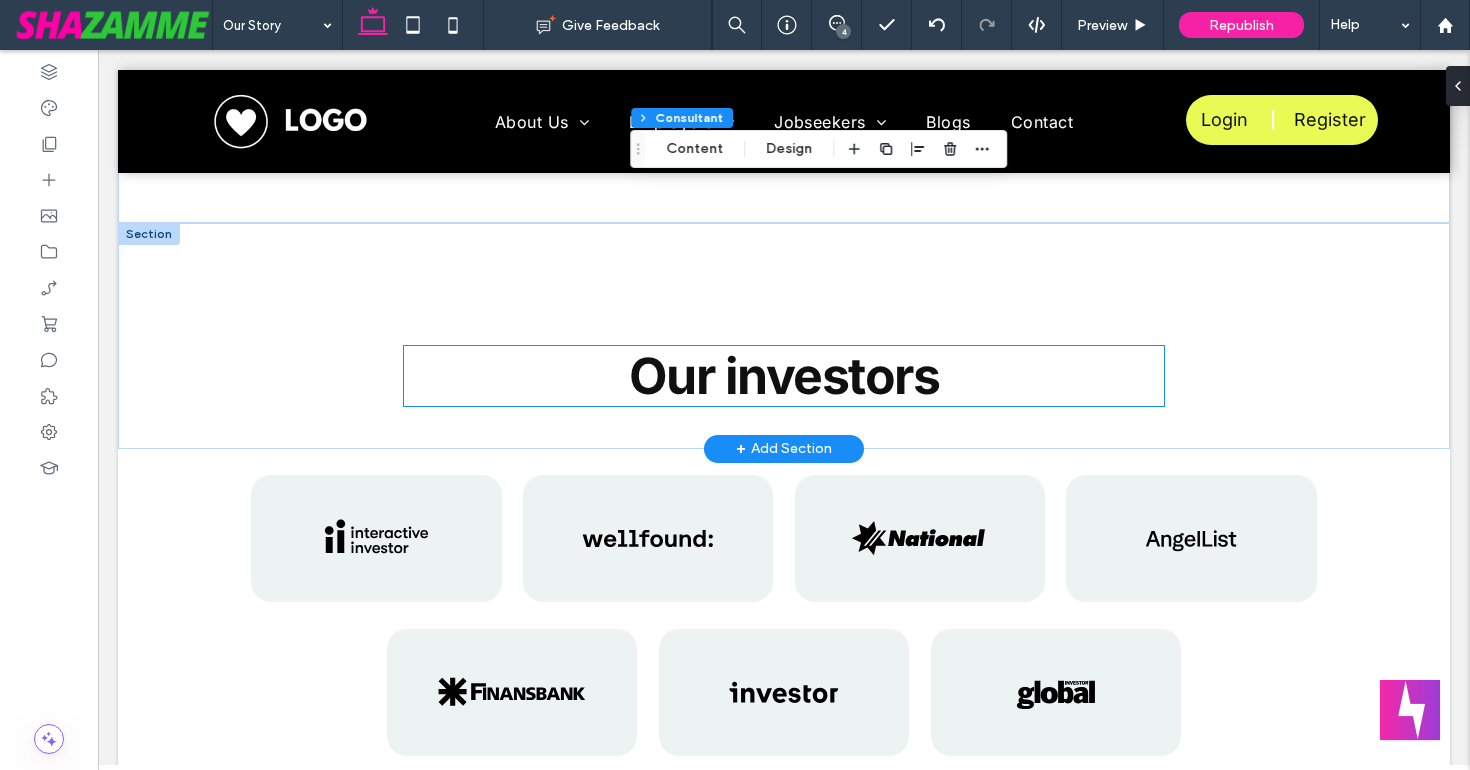 click on "Our investors" at bounding box center (784, 376) 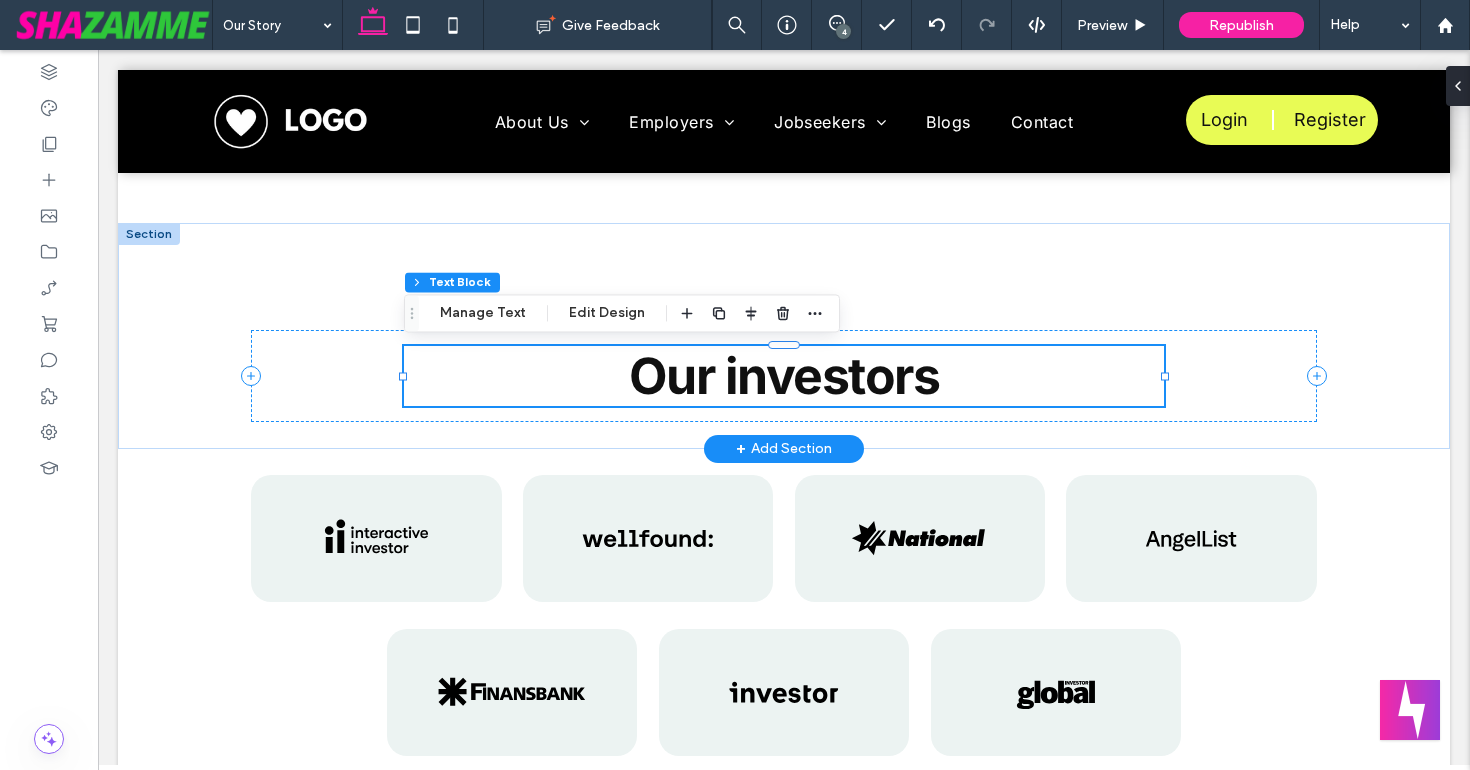 click on "Our investors" at bounding box center [784, 376] 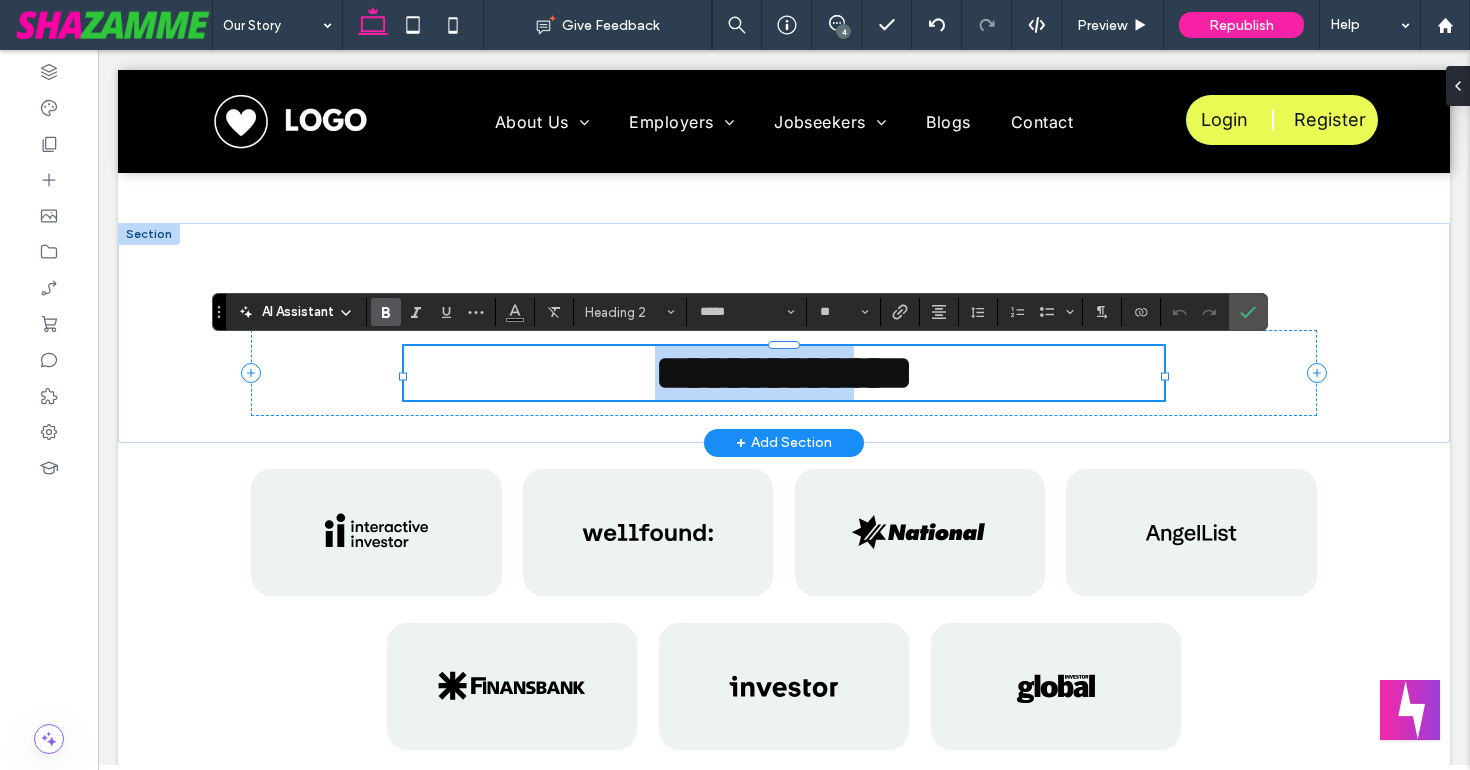 click on "**********" at bounding box center [784, 372] 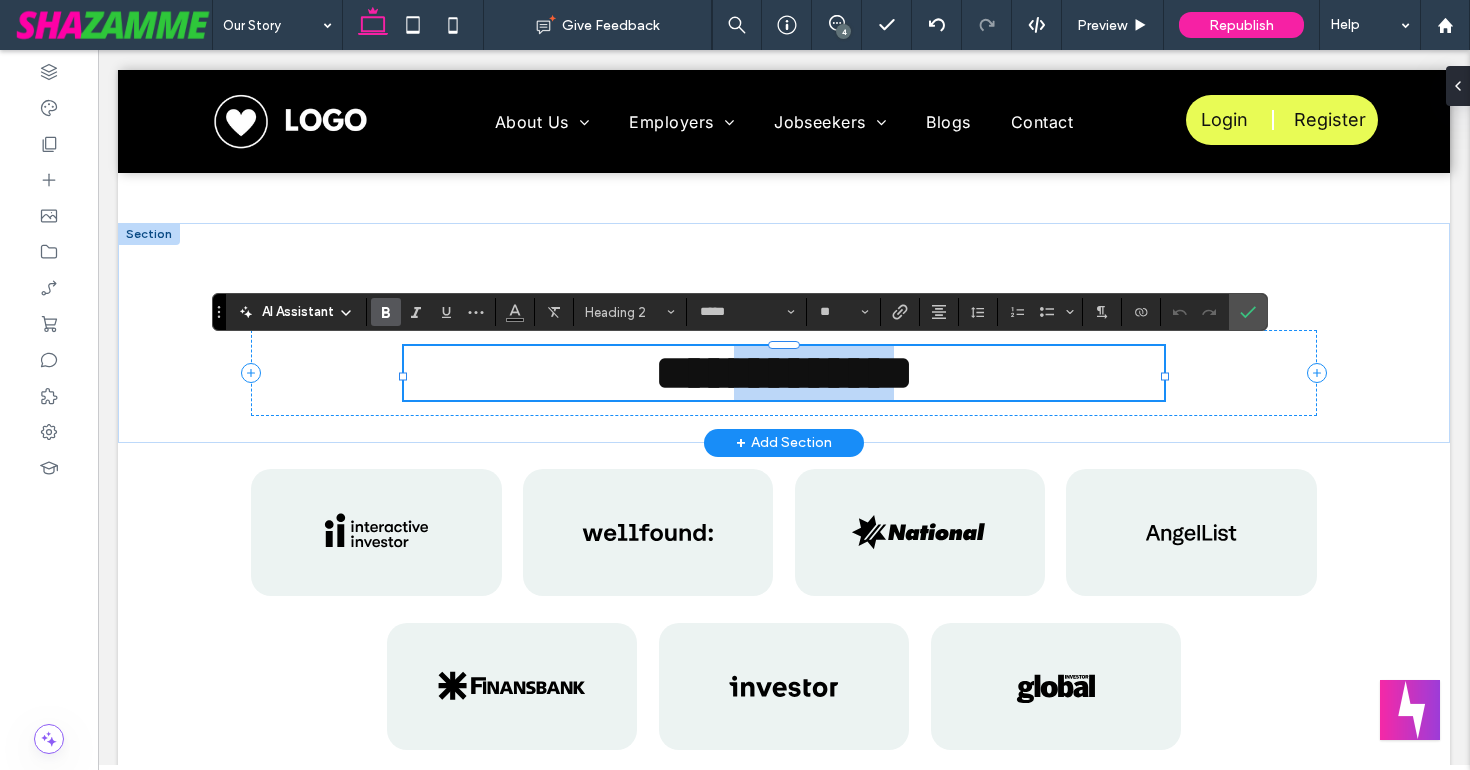 drag, startPoint x: 725, startPoint y: 374, endPoint x: 911, endPoint y: 383, distance: 186.21762 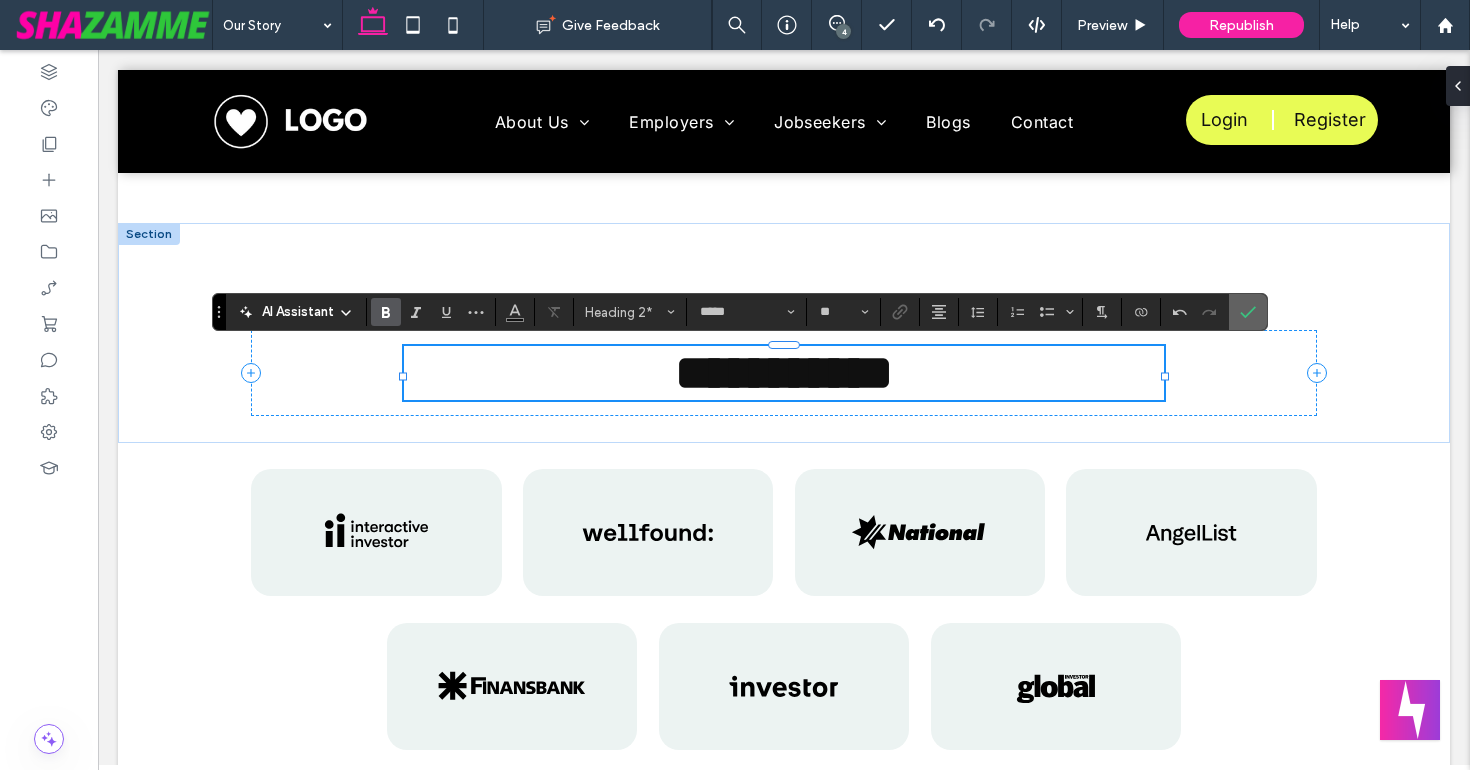 click 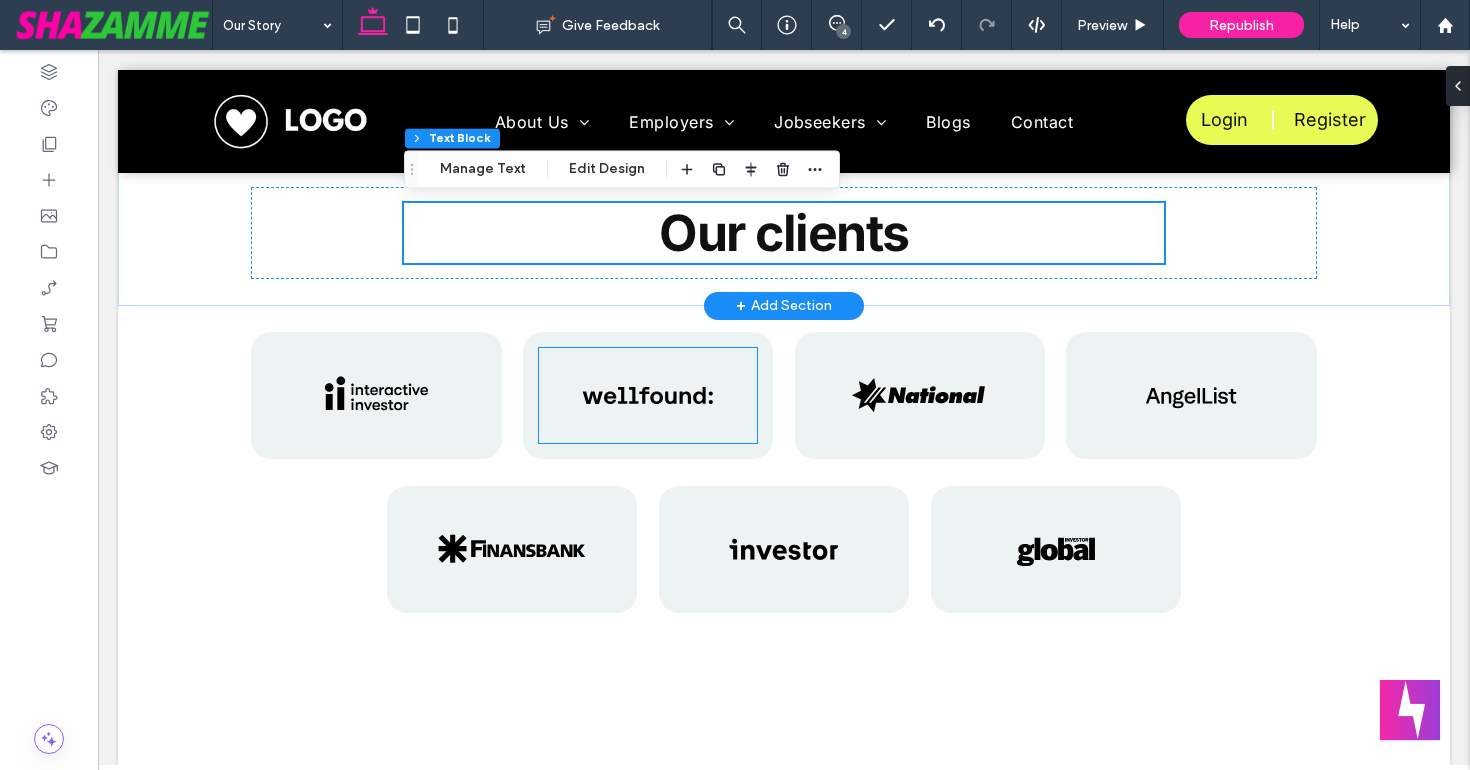 scroll, scrollTop: 3019, scrollLeft: 0, axis: vertical 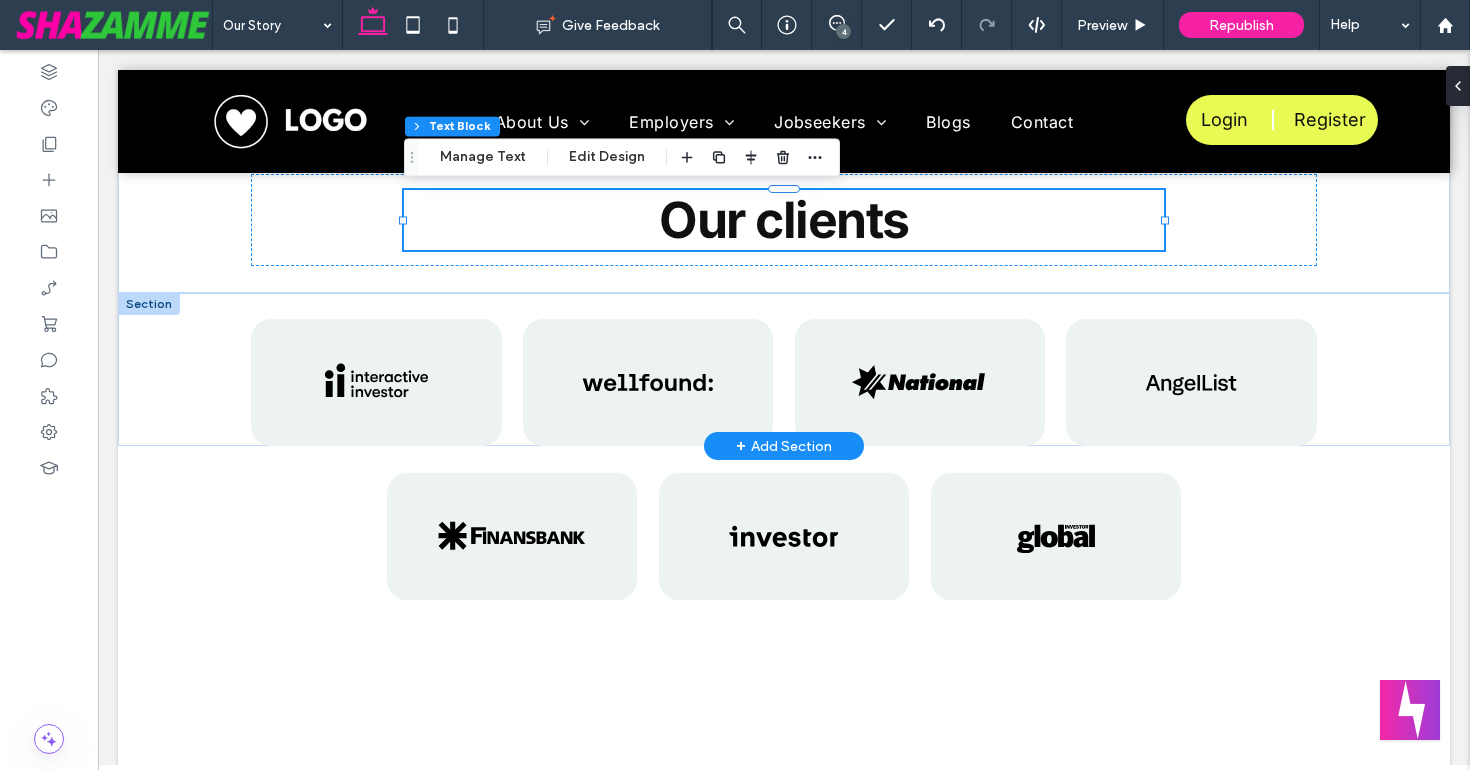 click at bounding box center [149, 304] 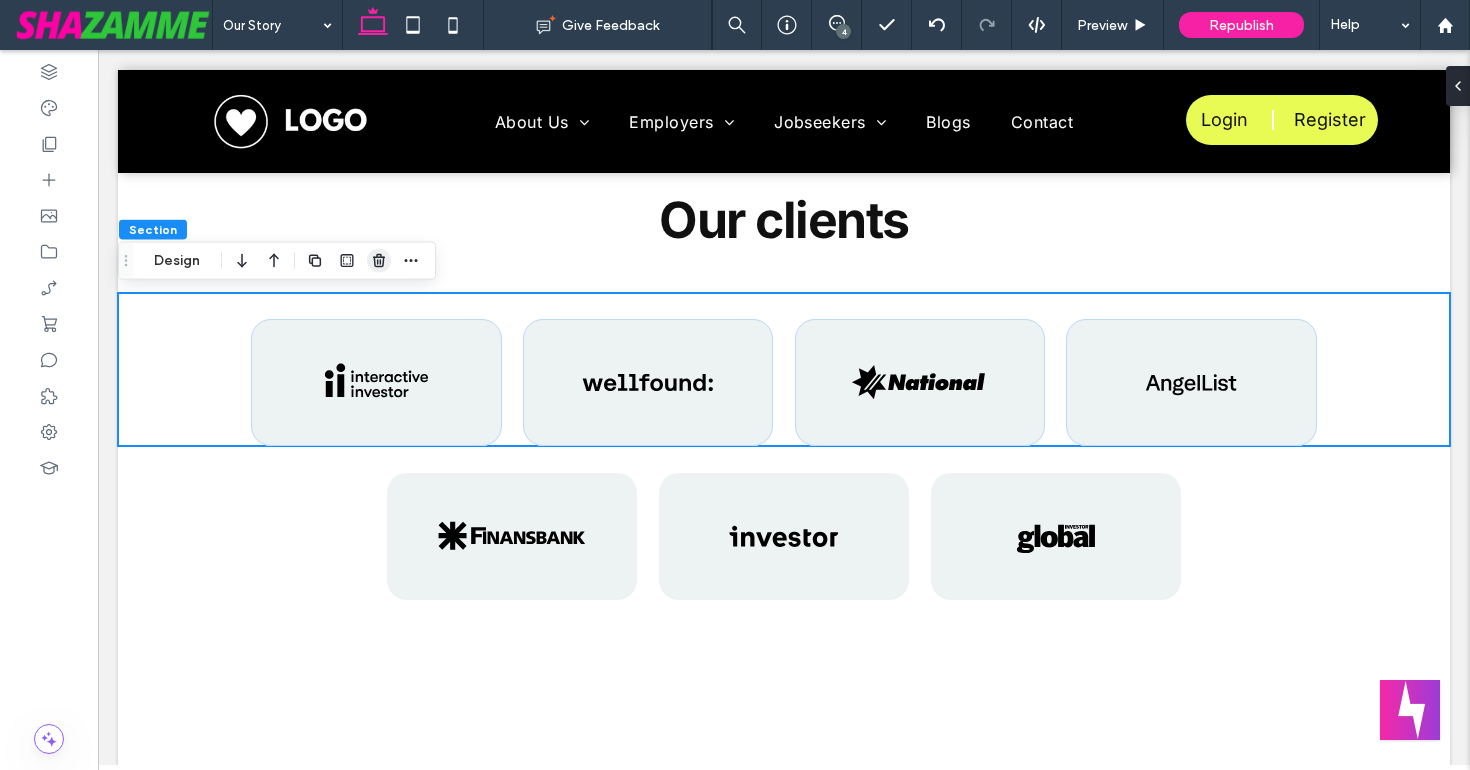 click 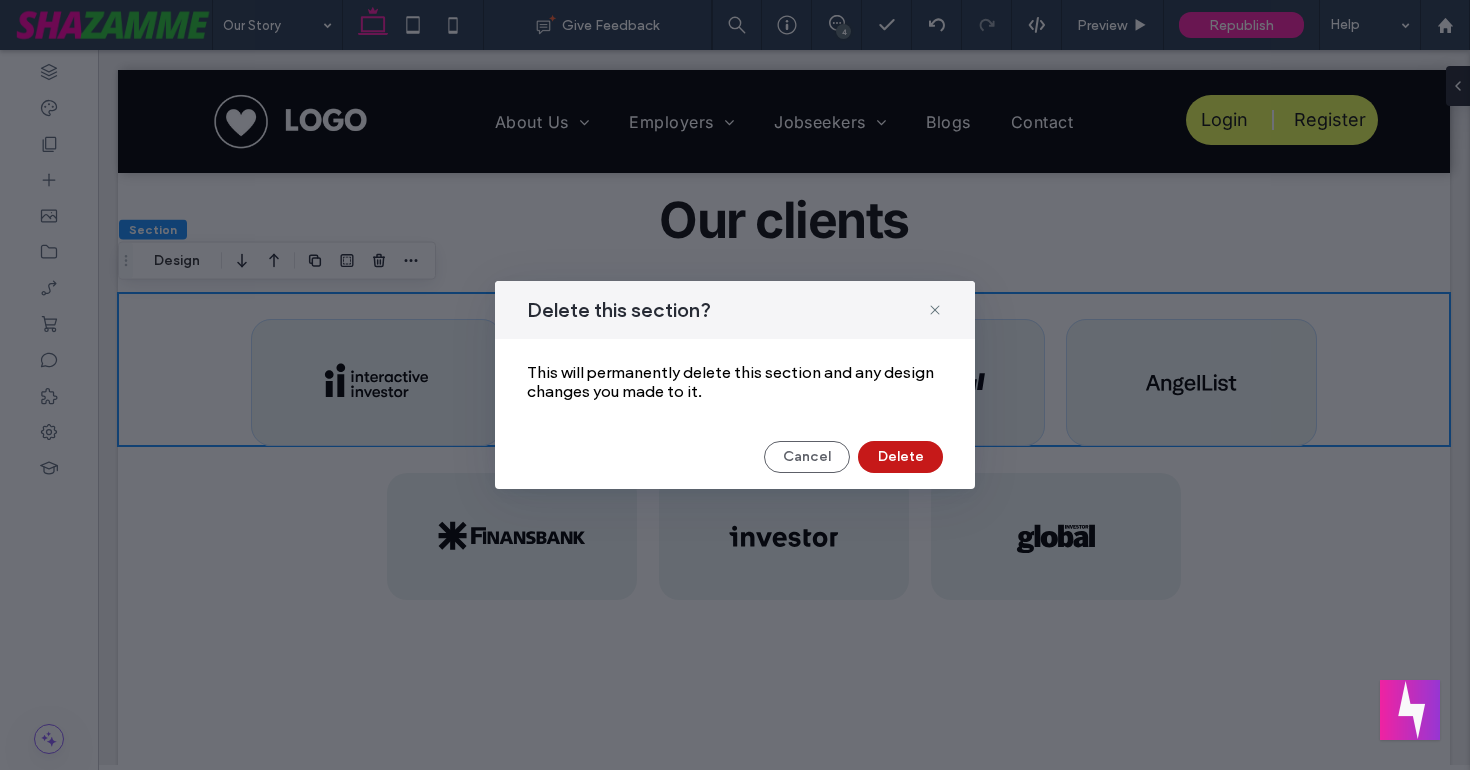 click on "Delete" at bounding box center [900, 457] 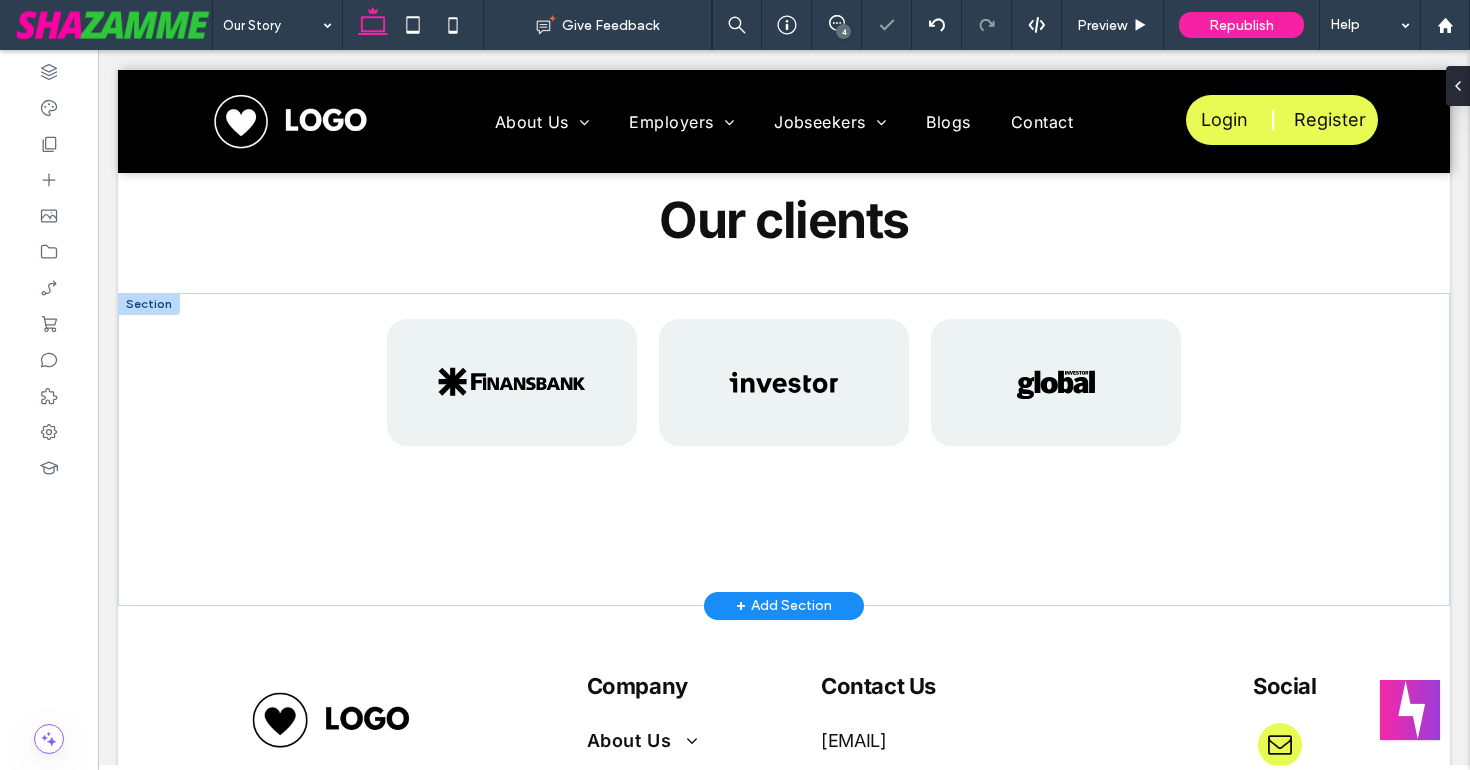 click at bounding box center [149, 304] 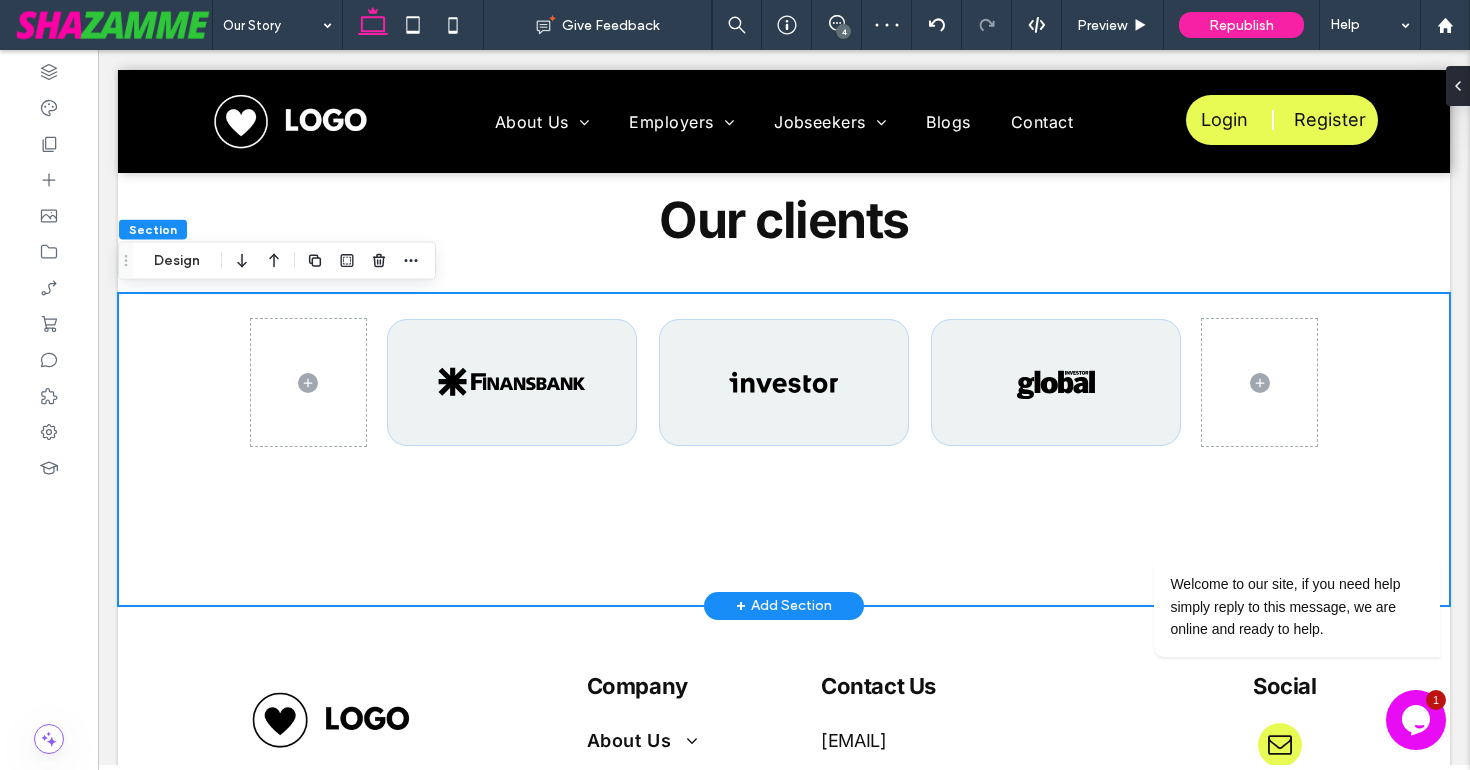 click at bounding box center [784, 449] 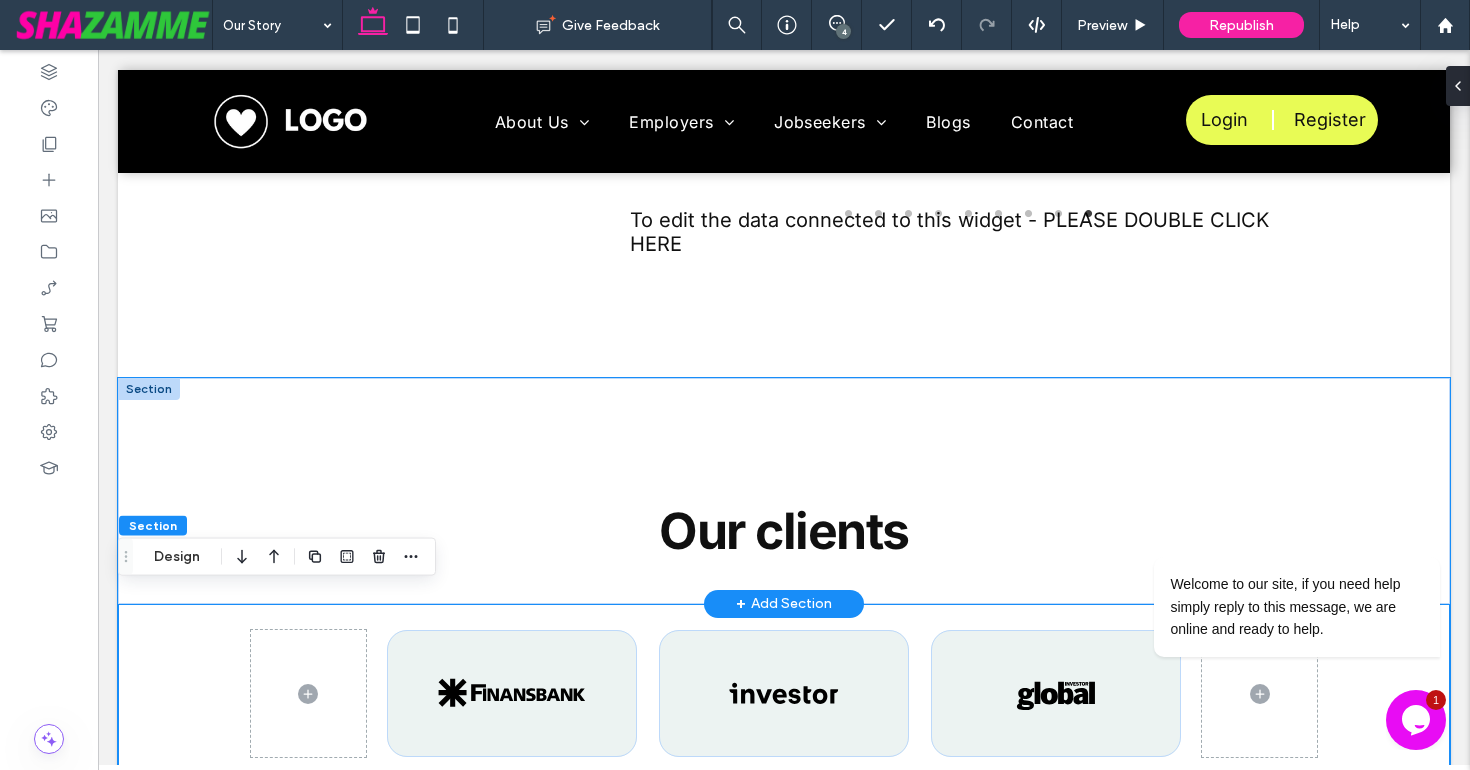 scroll, scrollTop: 2707, scrollLeft: 0, axis: vertical 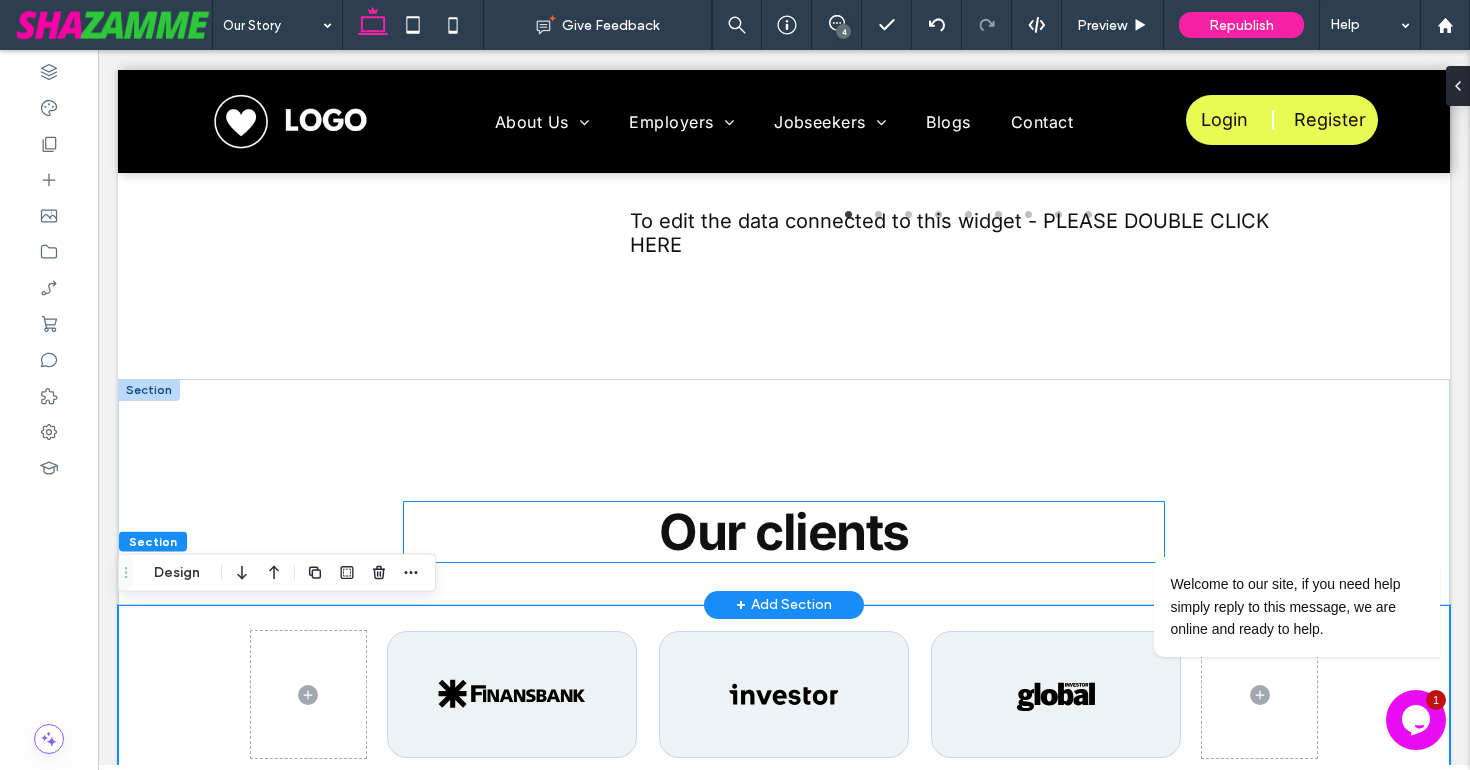 click on "Our clients" at bounding box center [784, 532] 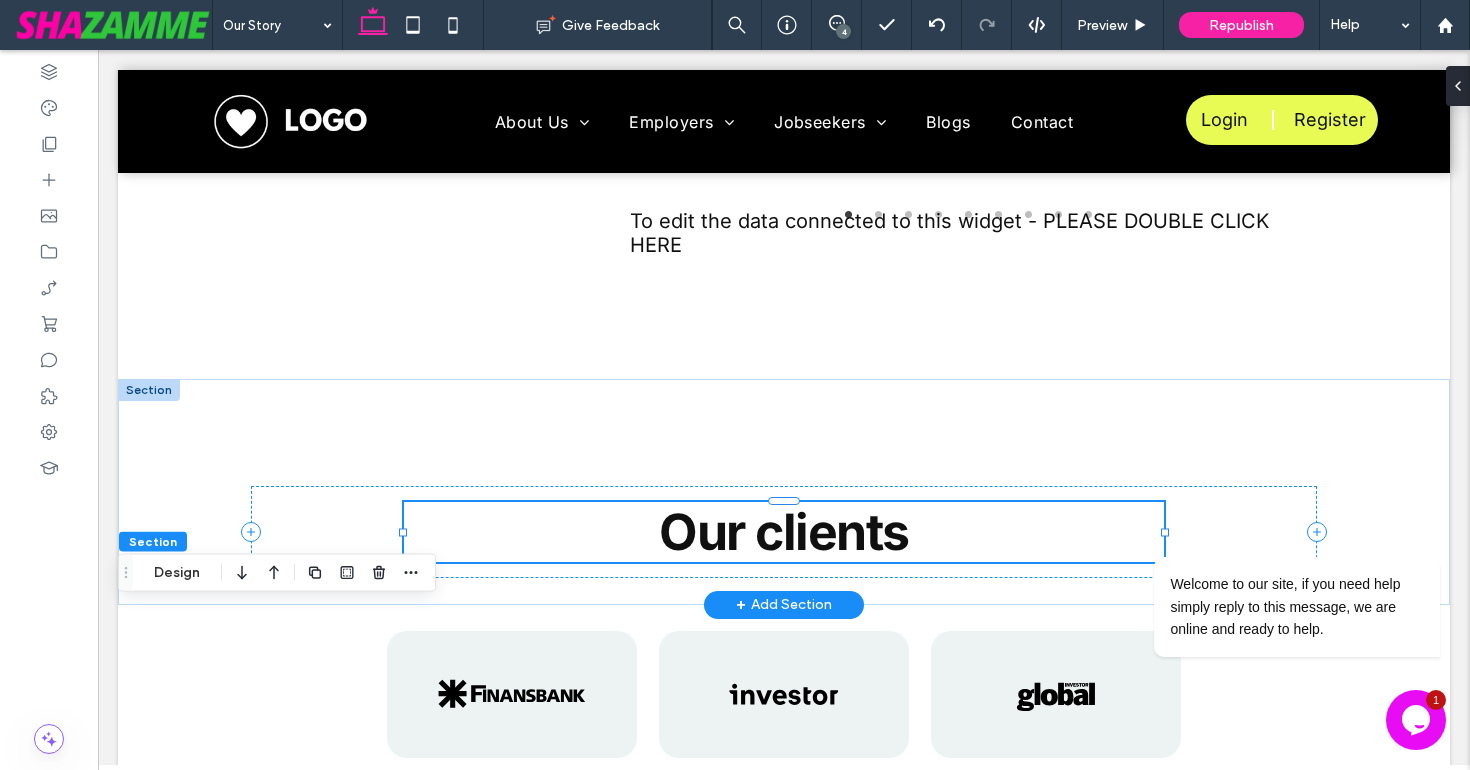 click on "Our clients" at bounding box center (784, 532) 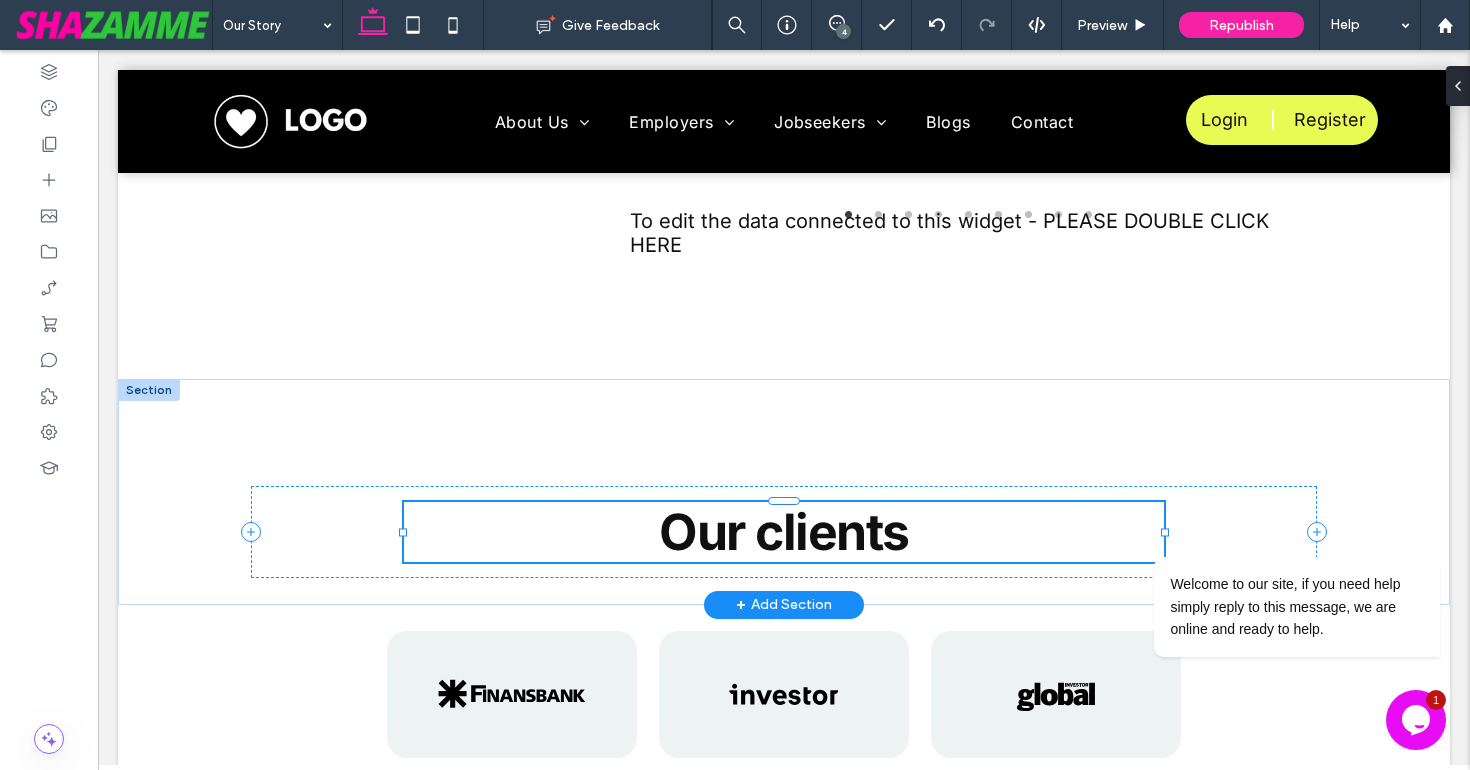 type on "*****" 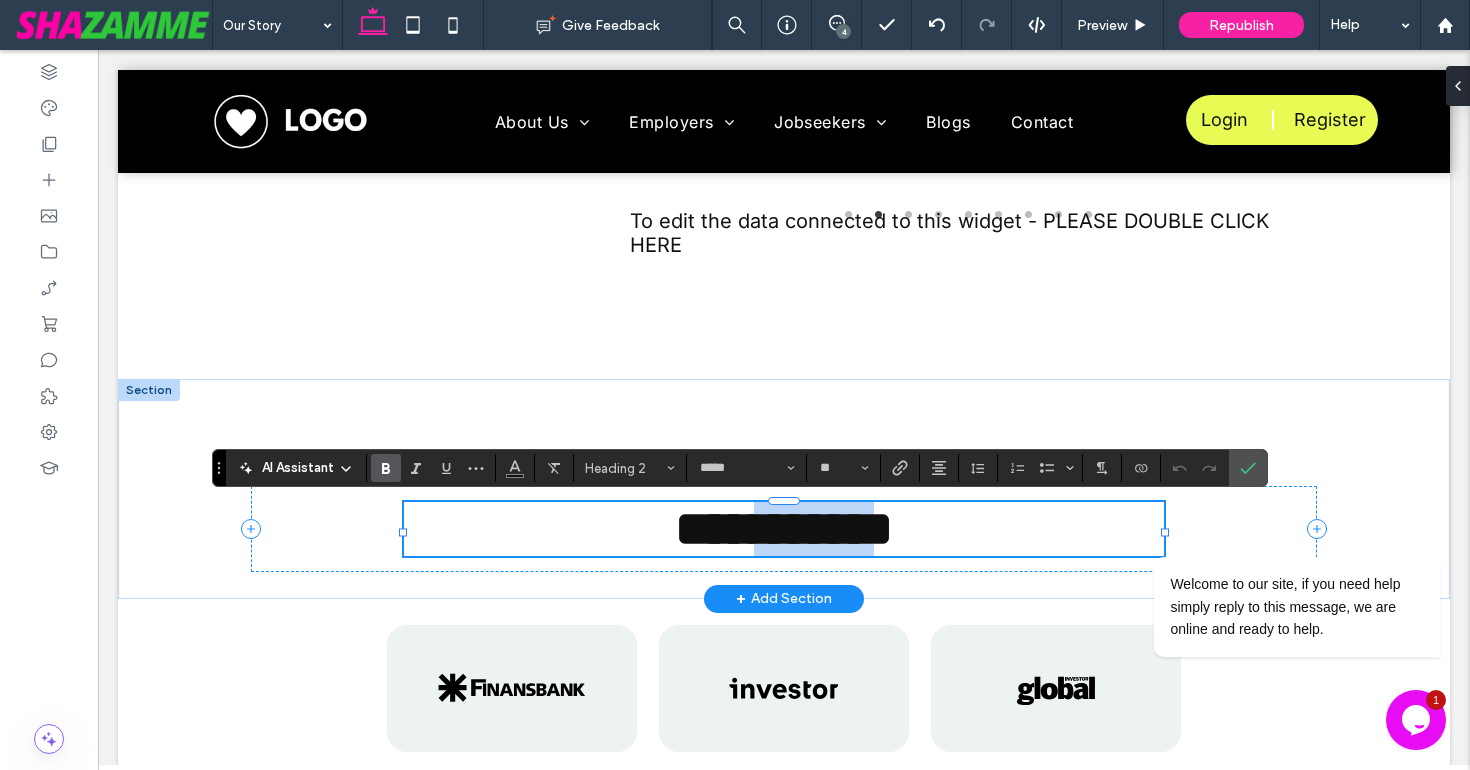 drag, startPoint x: 880, startPoint y: 531, endPoint x: 766, endPoint y: 531, distance: 114 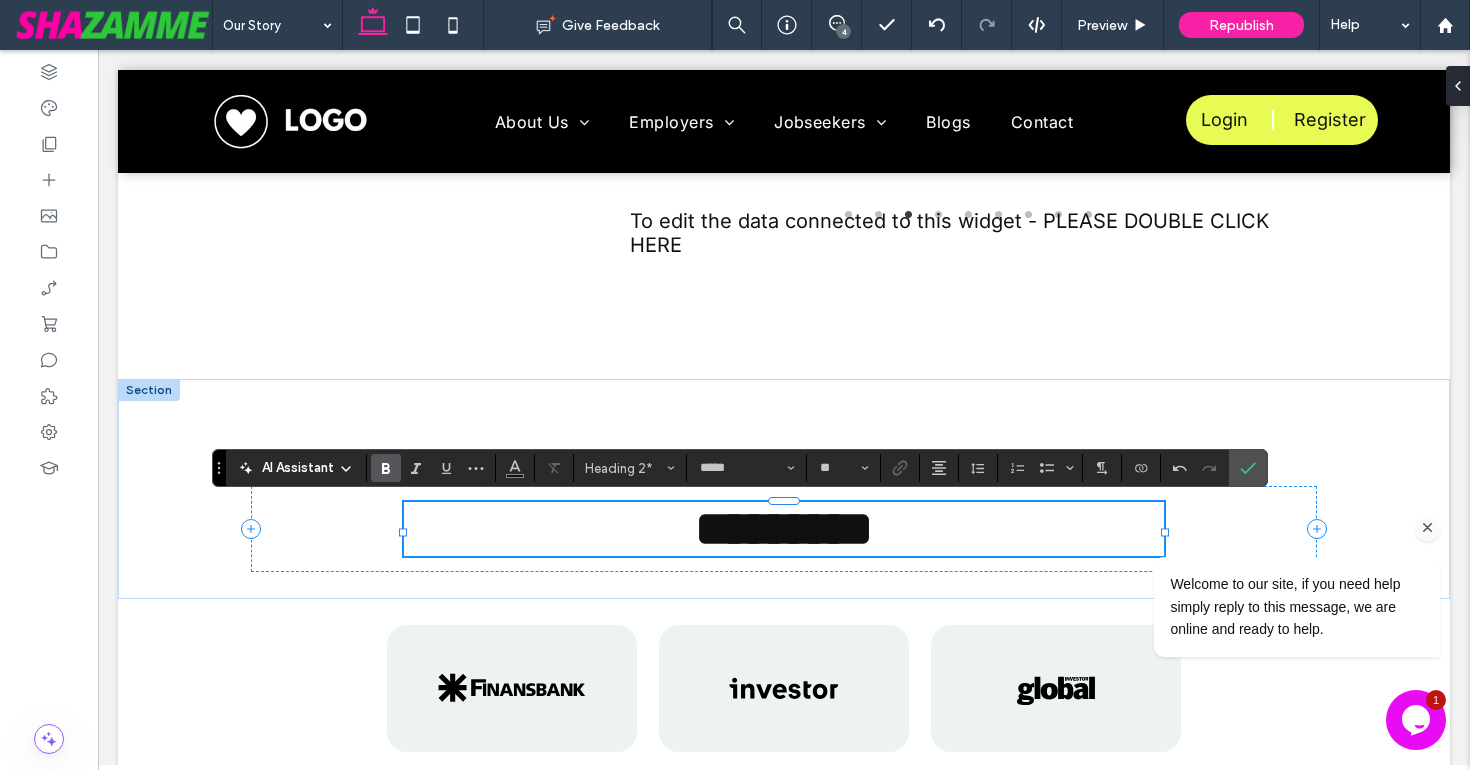click on "Welcome to our site, if you need help simply reply to this message, we are online and ready to help." at bounding box center (1270, 524) 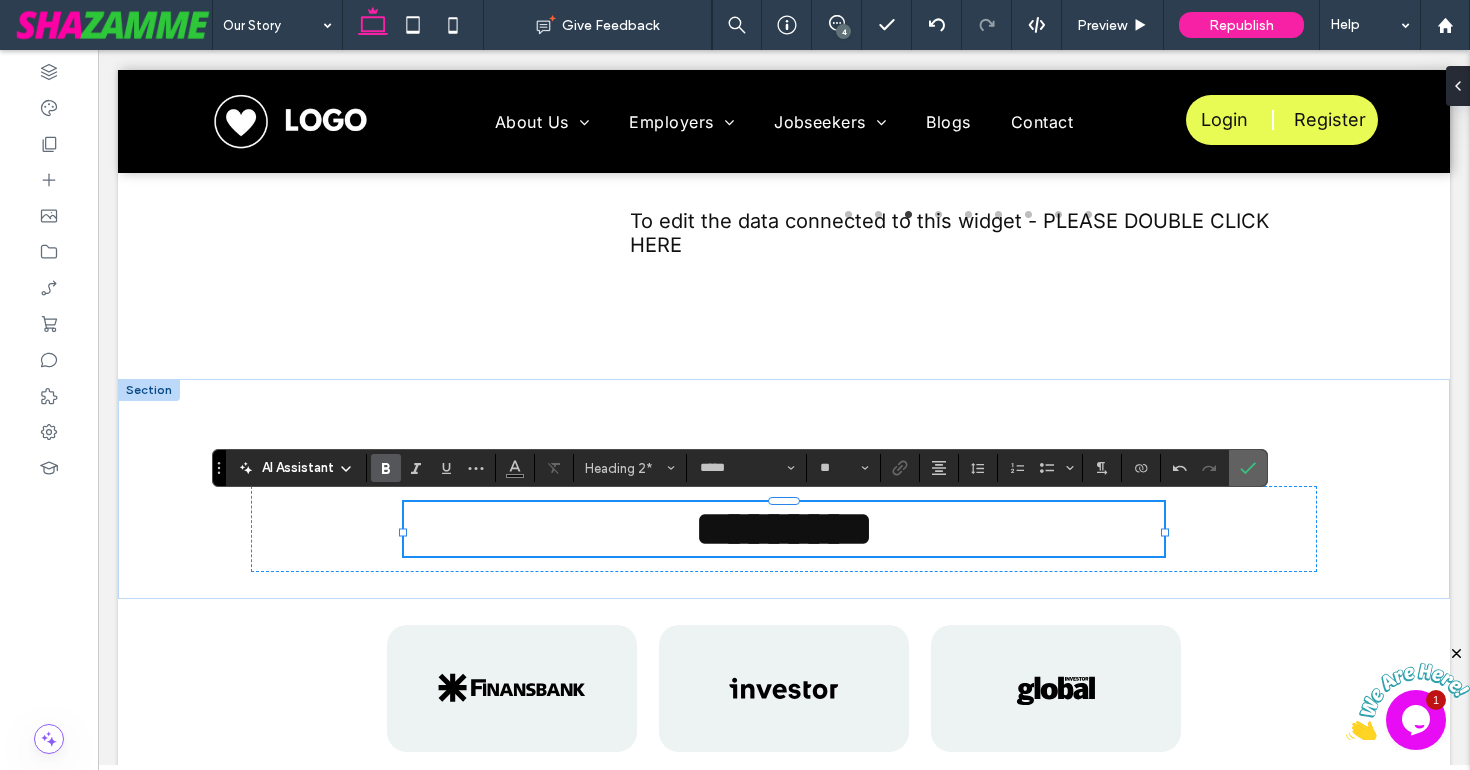 click 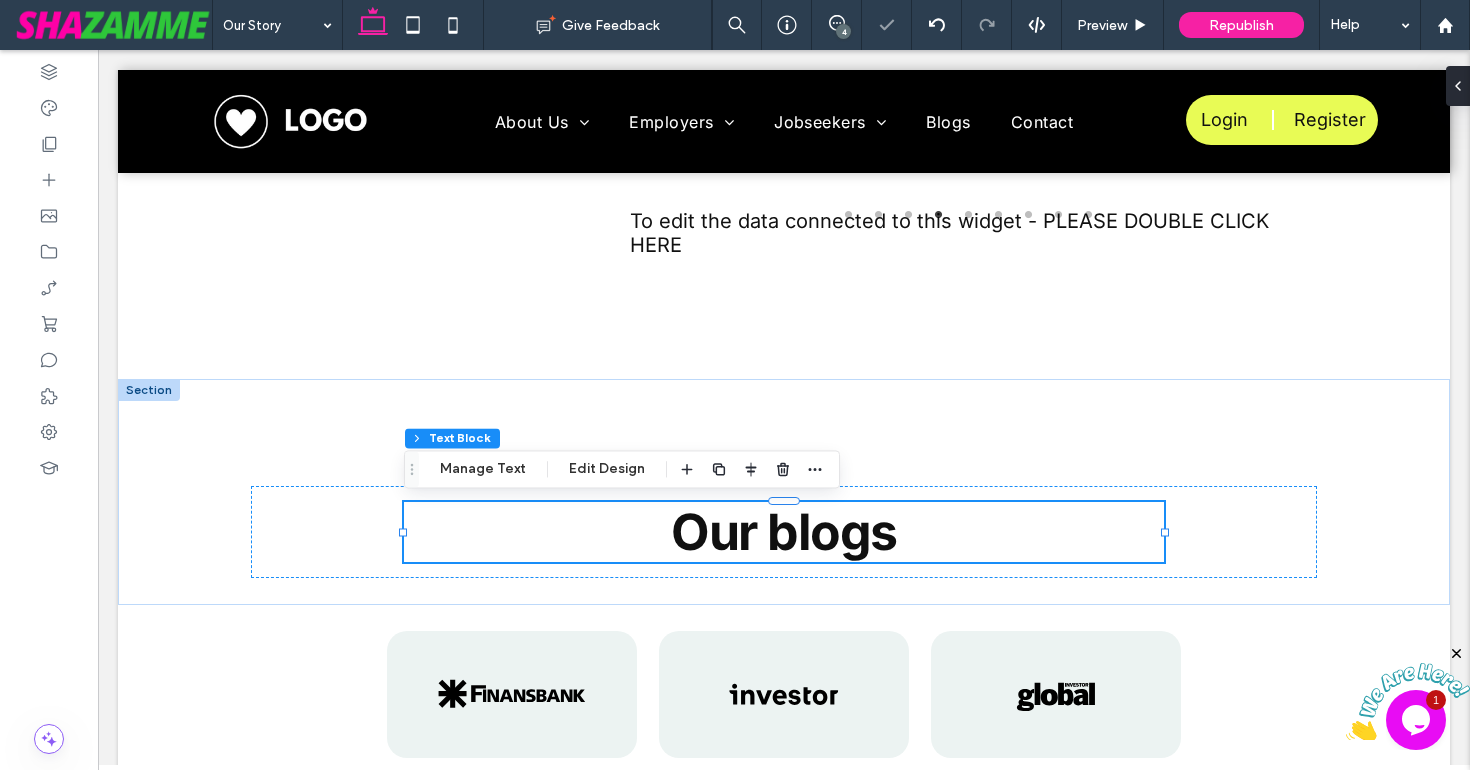 click at bounding box center [1457, 654] 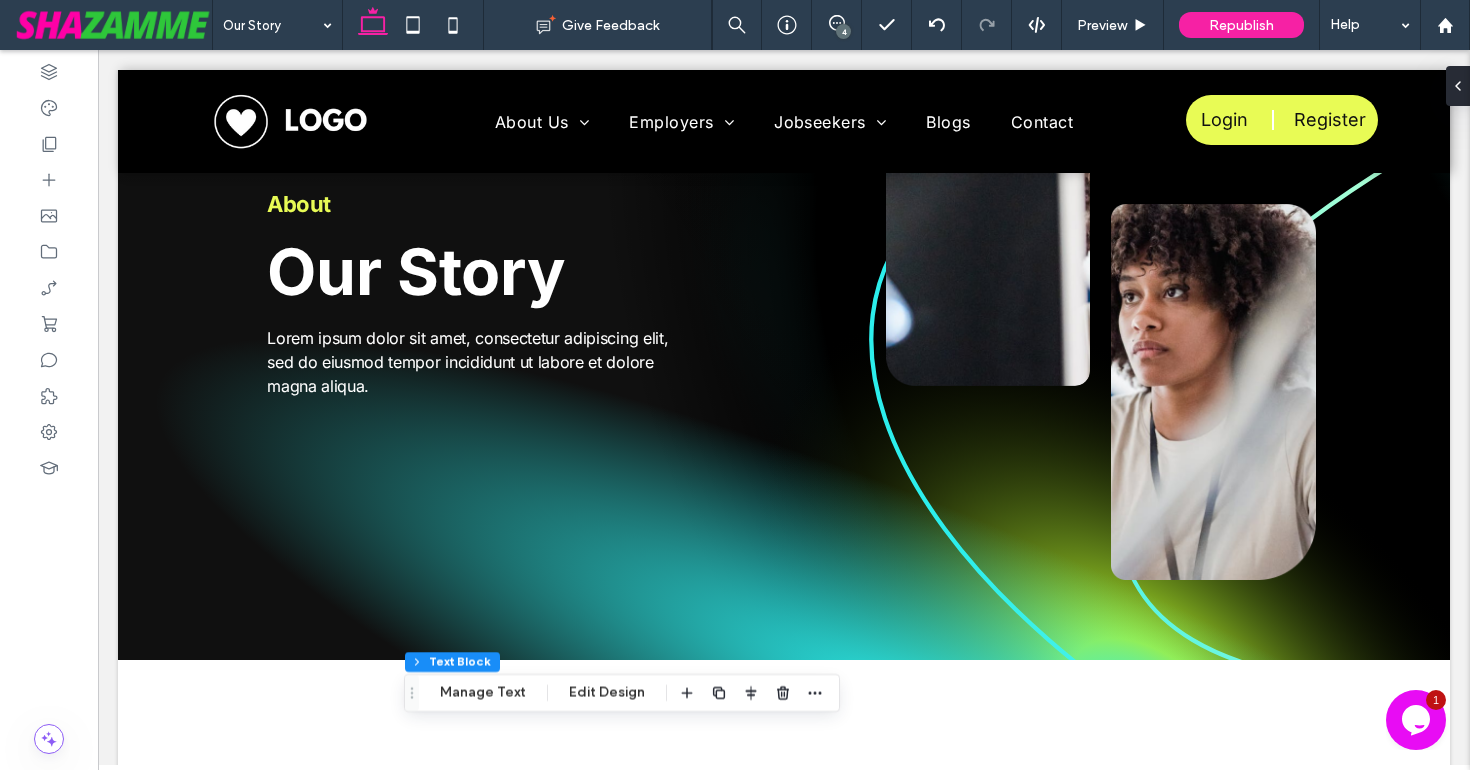 scroll, scrollTop: 0, scrollLeft: 0, axis: both 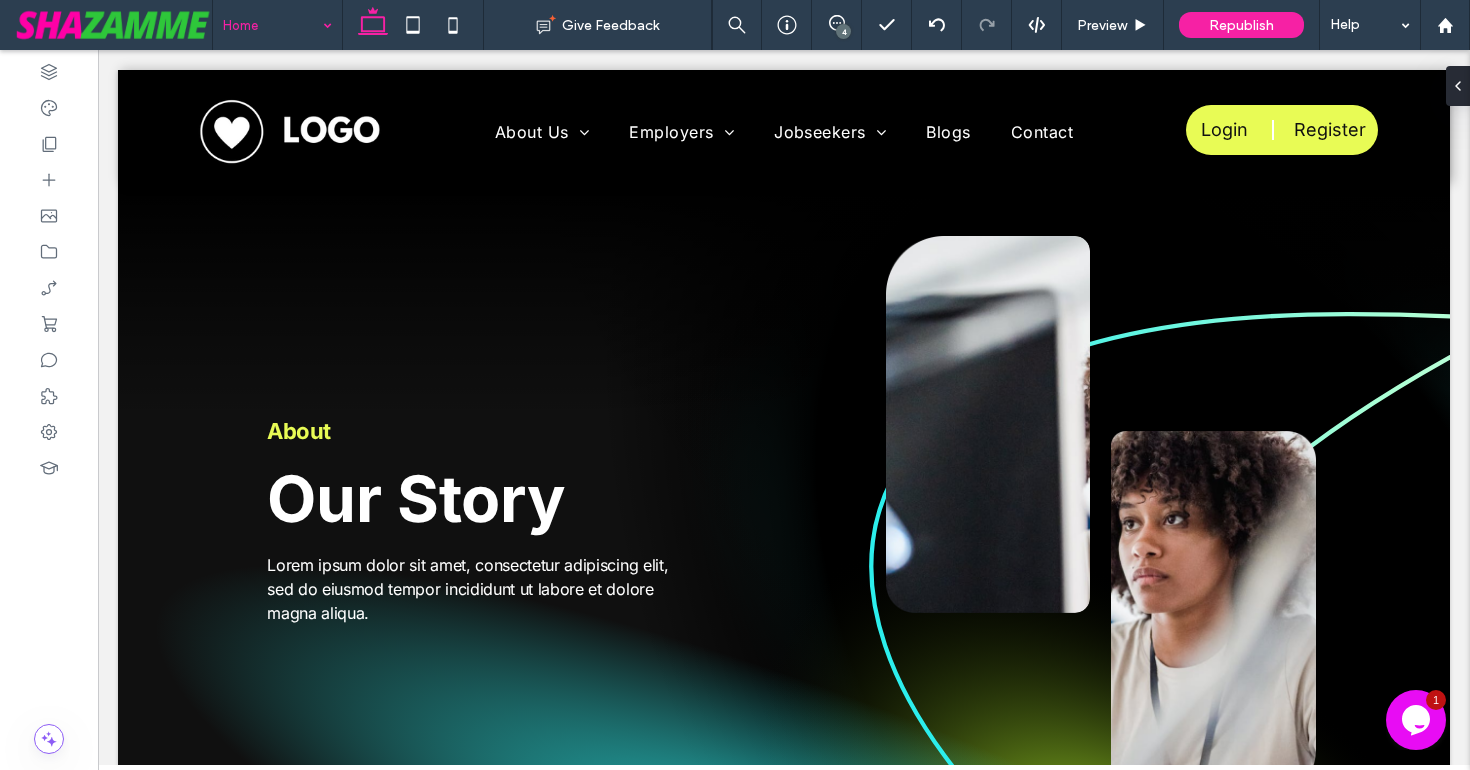 click at bounding box center [272, 25] 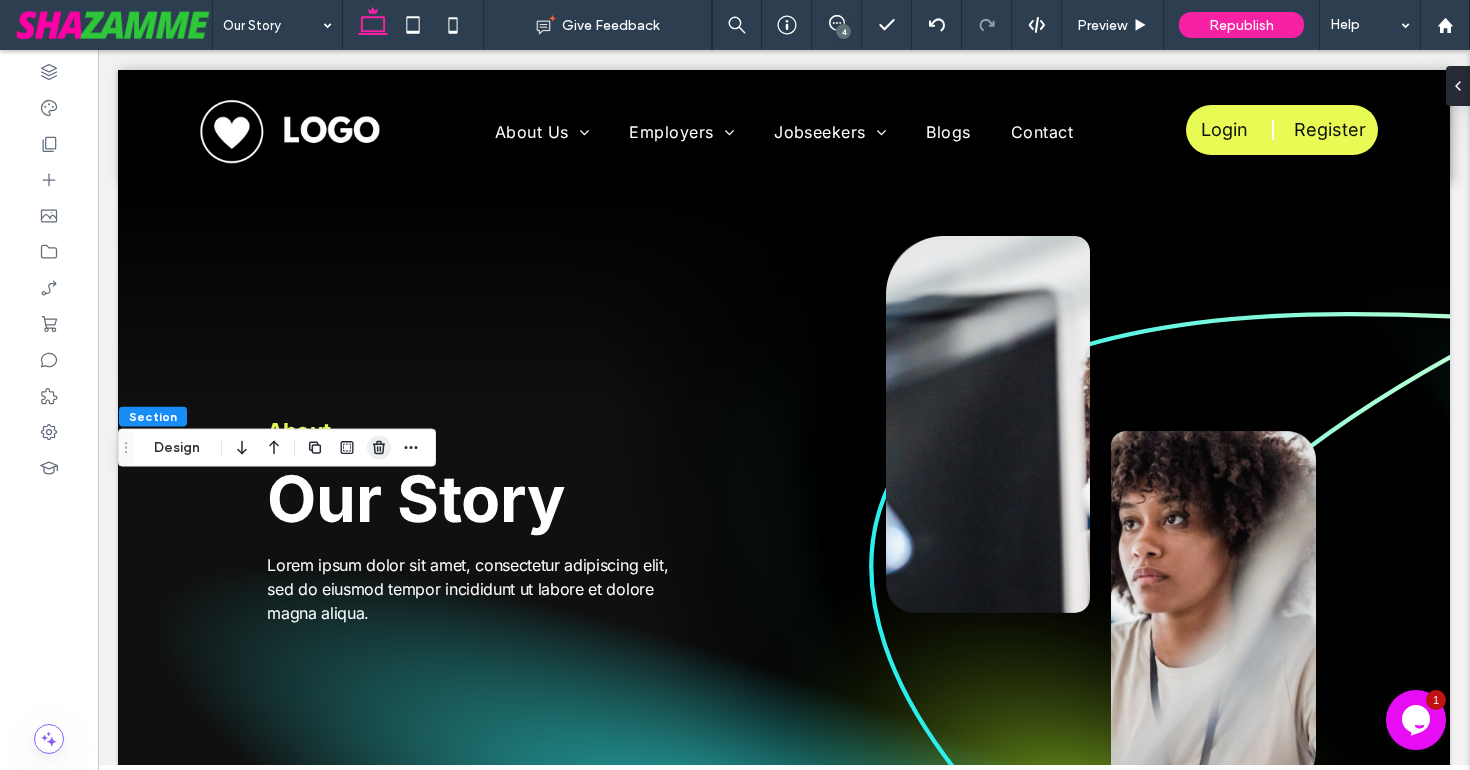 click 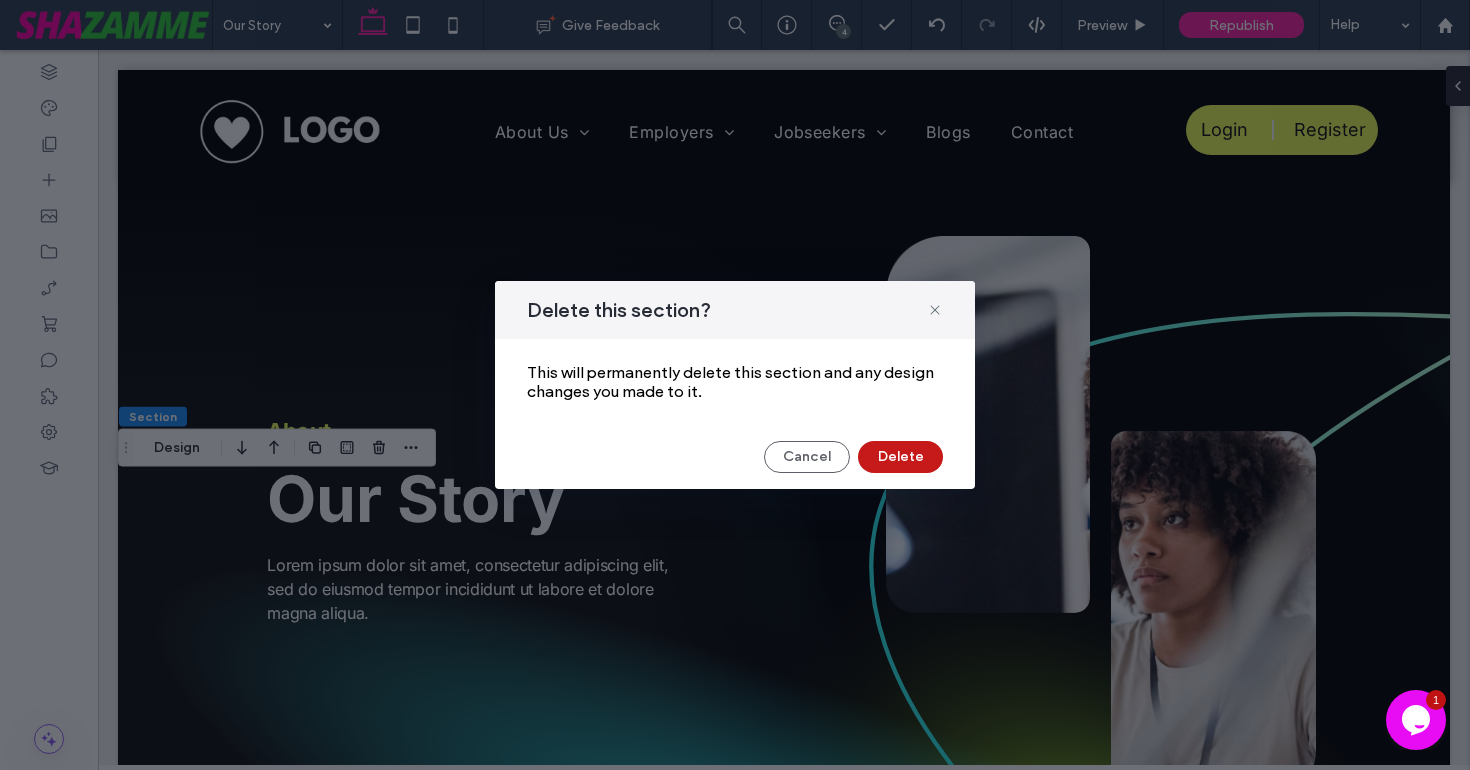click on "Delete" at bounding box center (900, 457) 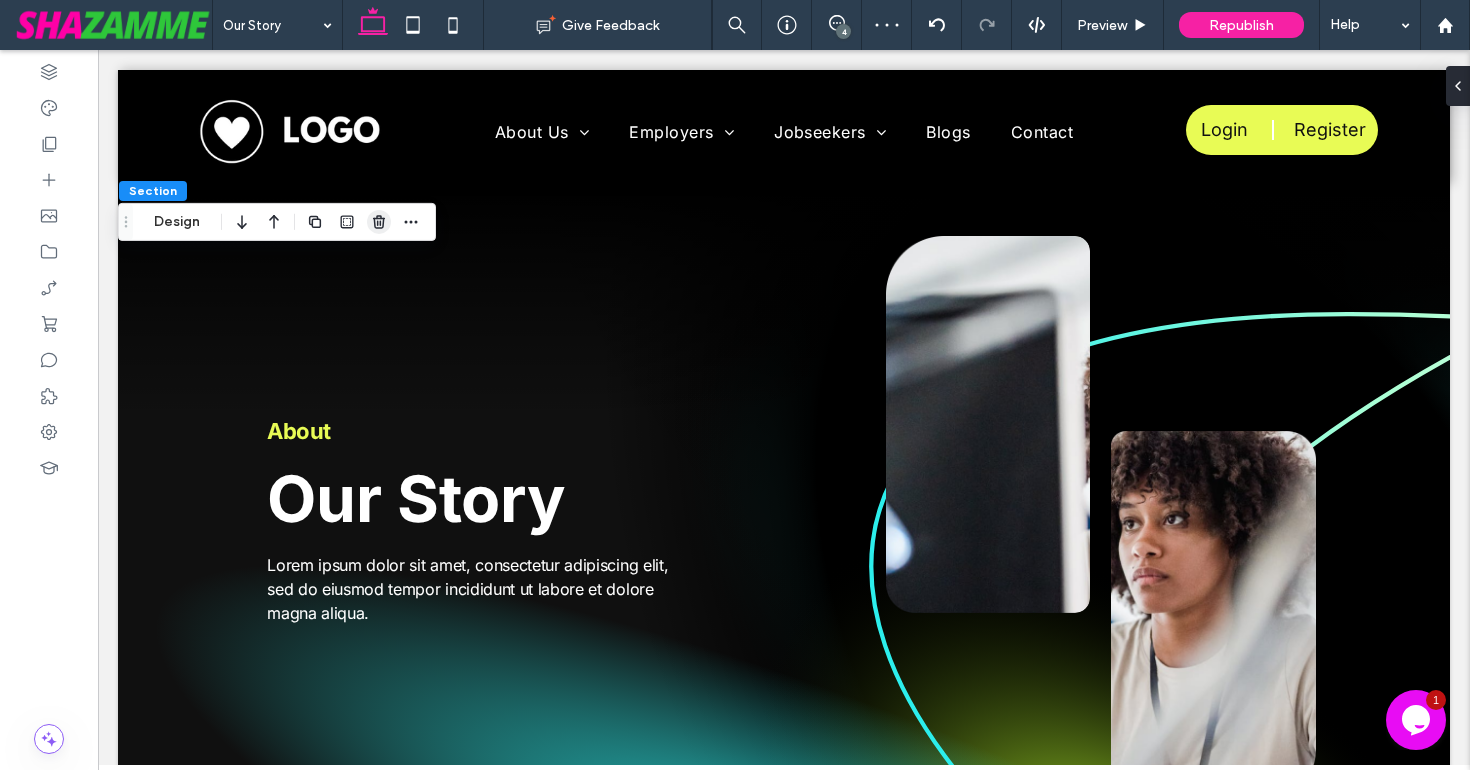 click 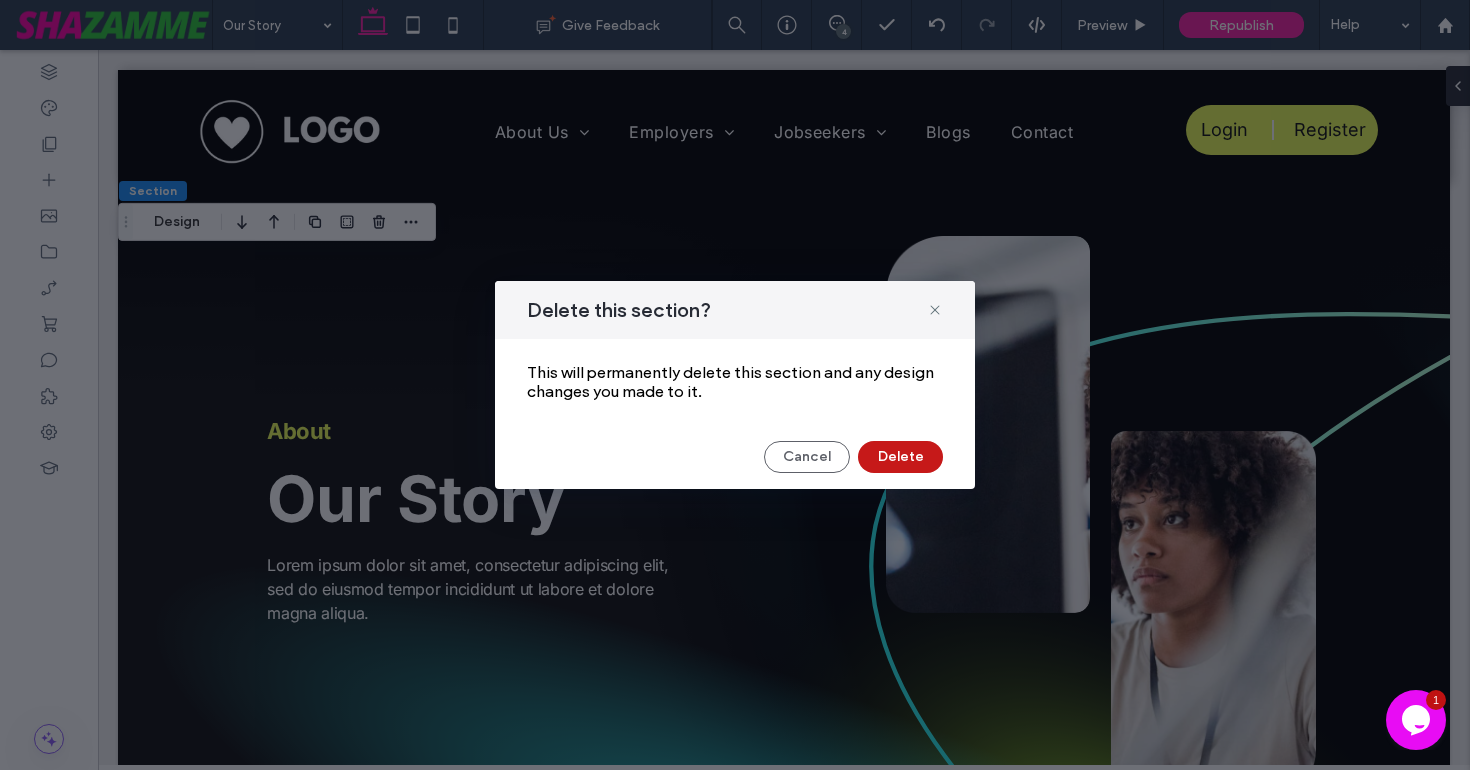 click on "Delete" at bounding box center [900, 457] 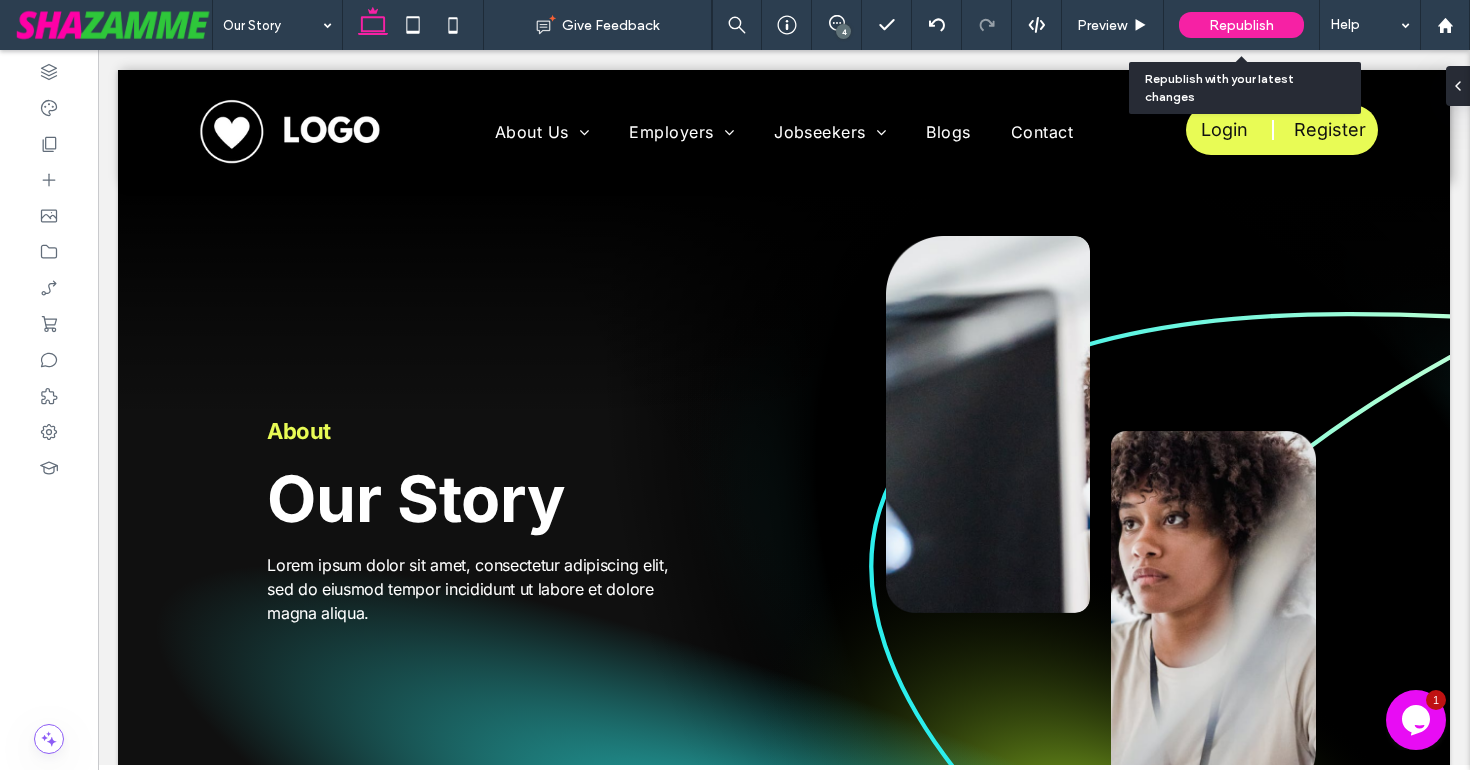 click on "Republish" at bounding box center (1241, 25) 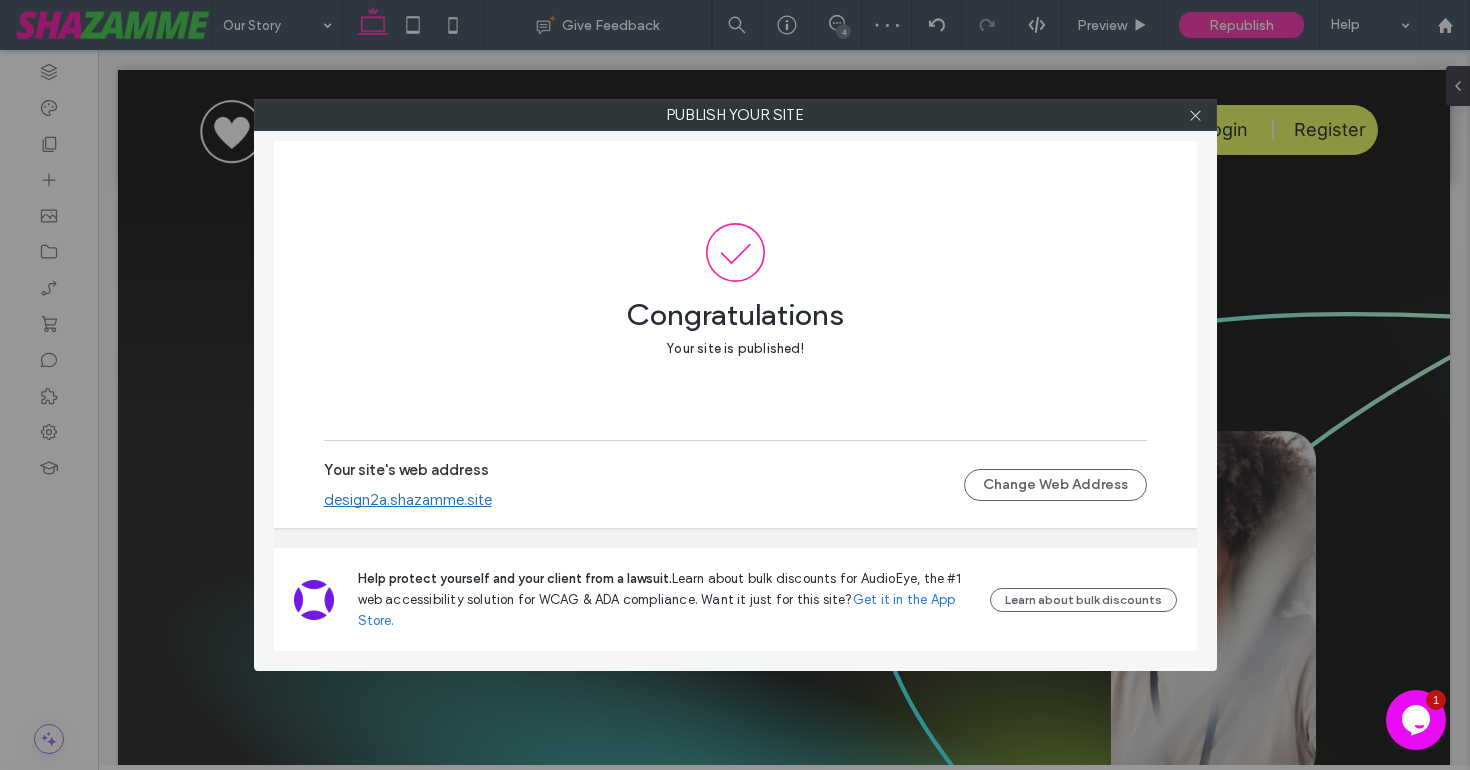 click at bounding box center (1196, 115) 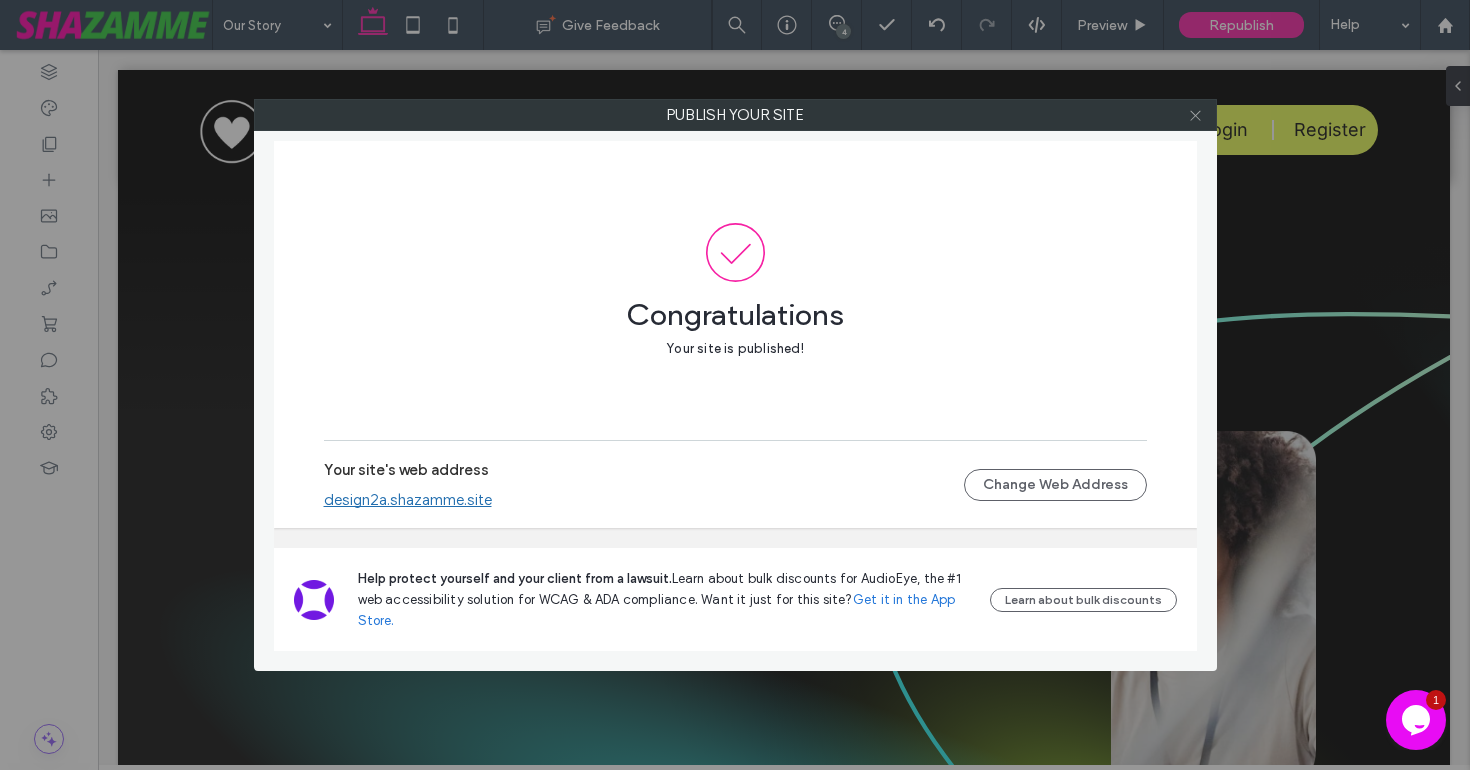 click 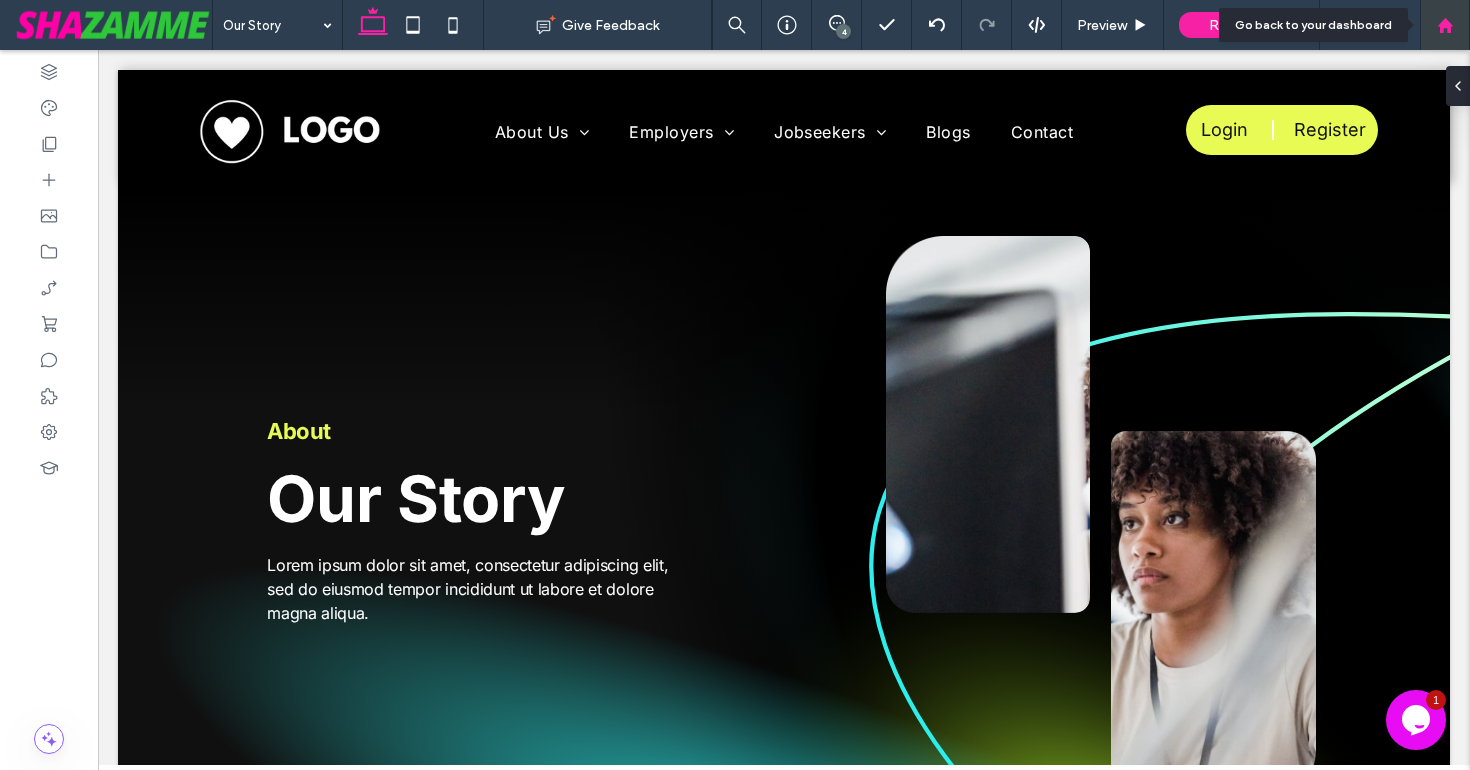 click 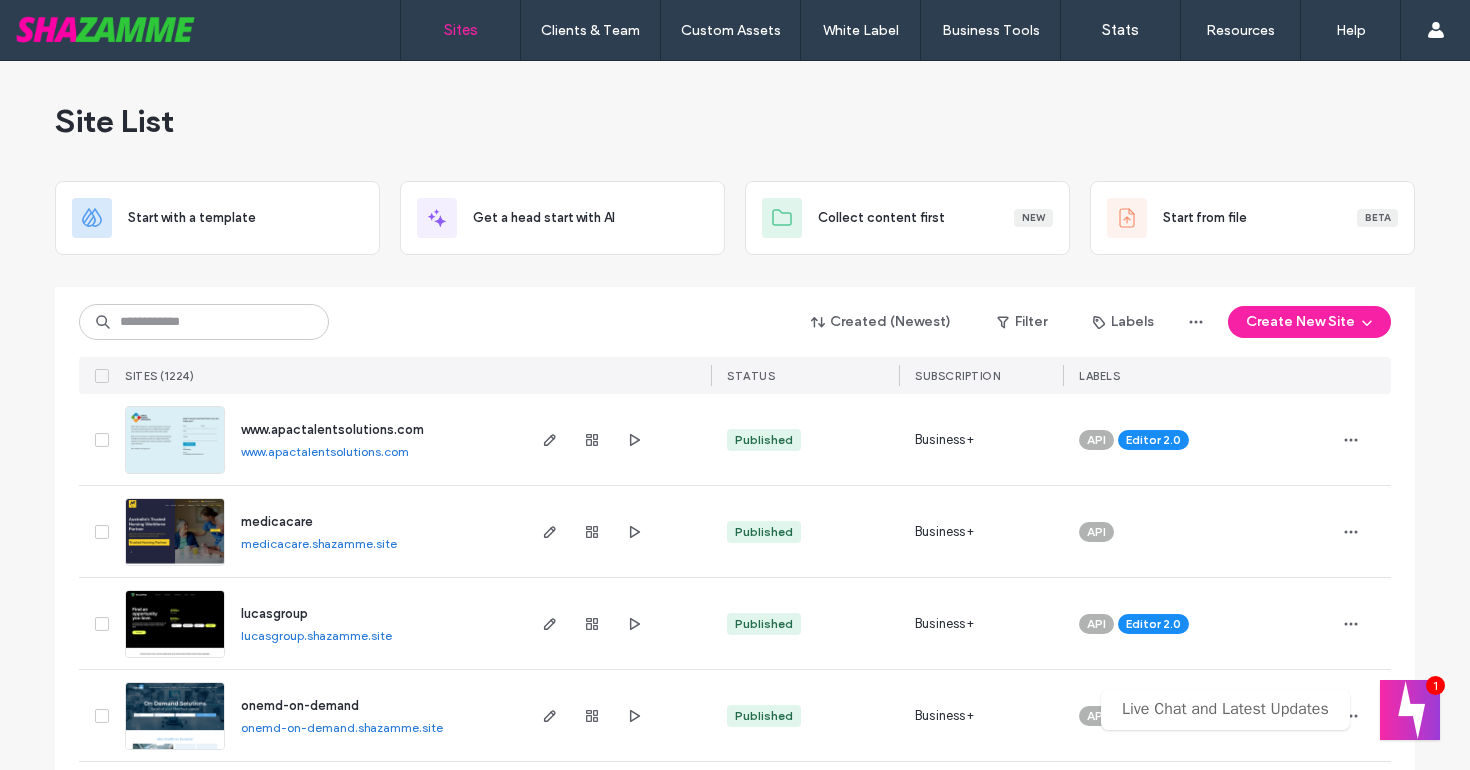 scroll, scrollTop: 0, scrollLeft: 0, axis: both 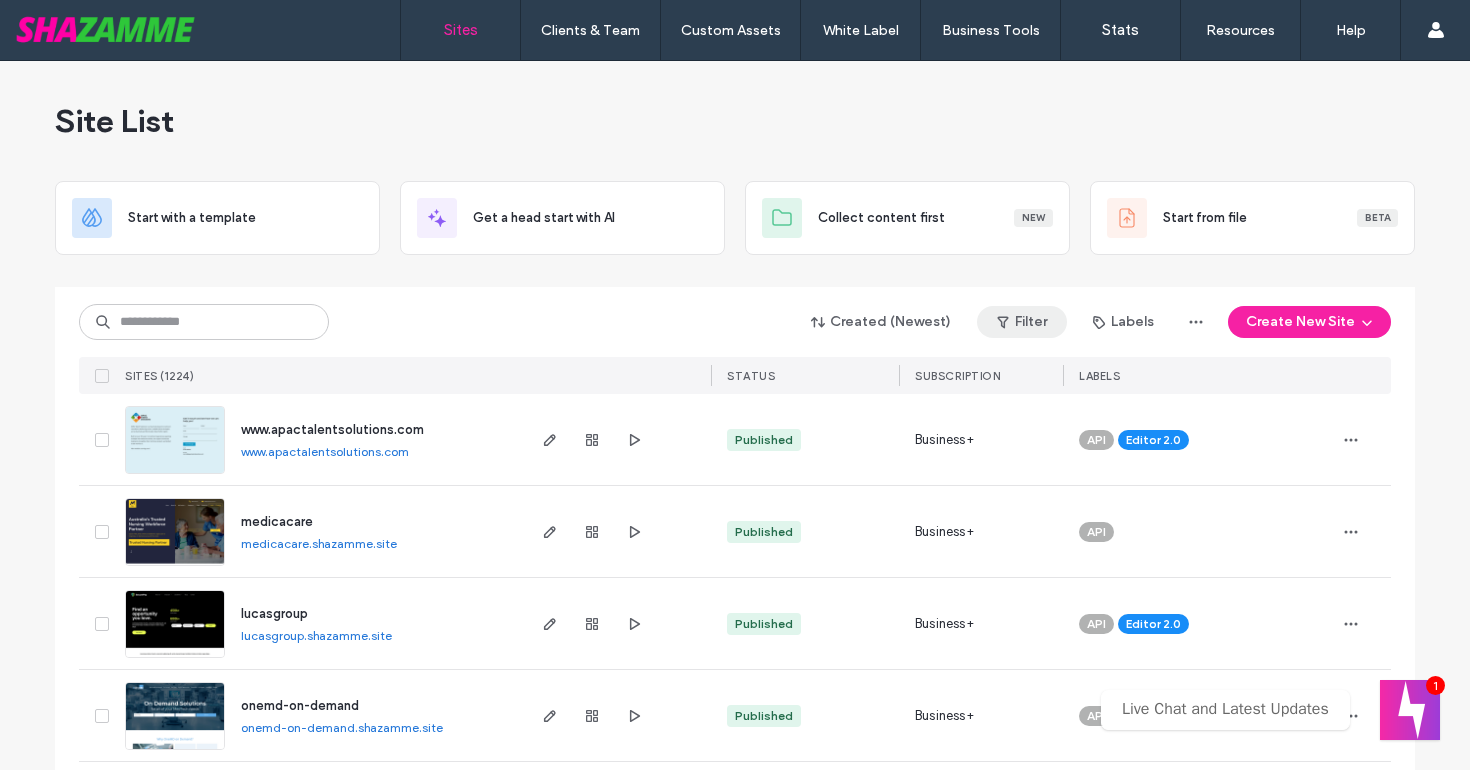click on "Filter" at bounding box center (1022, 322) 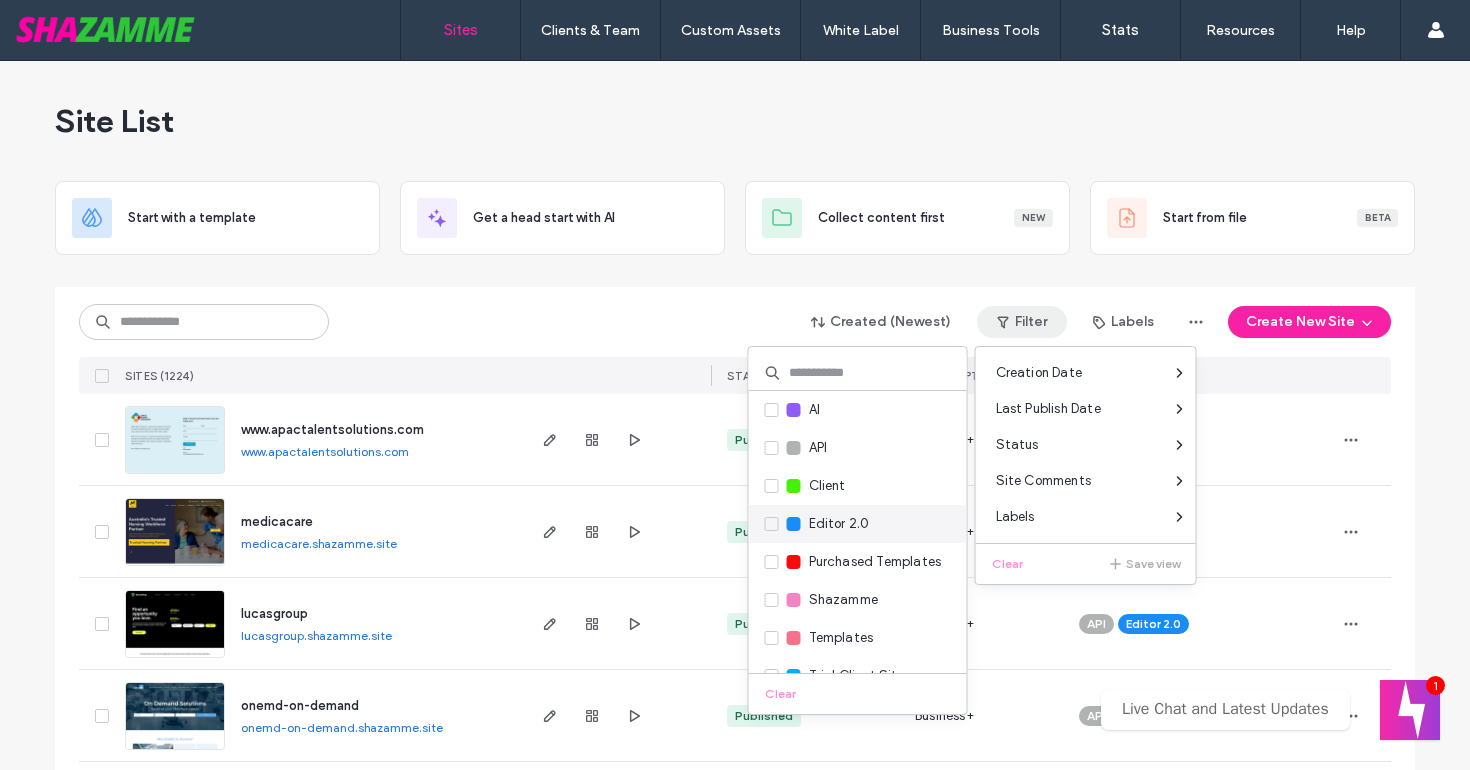 click on "Editor 2.0" at bounding box center [839, 524] 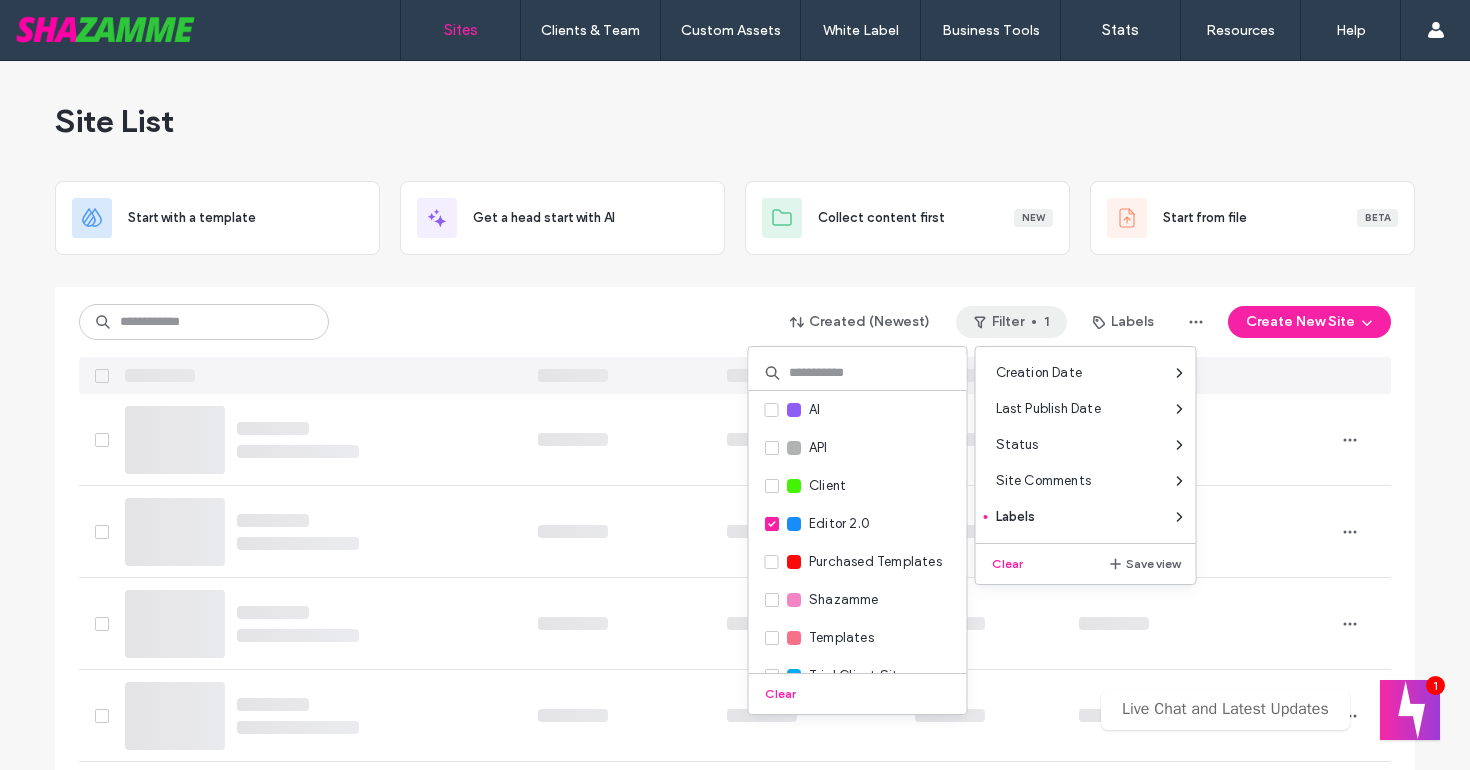 click on "Site List Start with a template Get a head start with AI Collect content first New Start from file Beta Created (Newest) Filter 1 Labels Create New Site 1 2 3 4 5 ··· 17" at bounding box center (735, 3713) 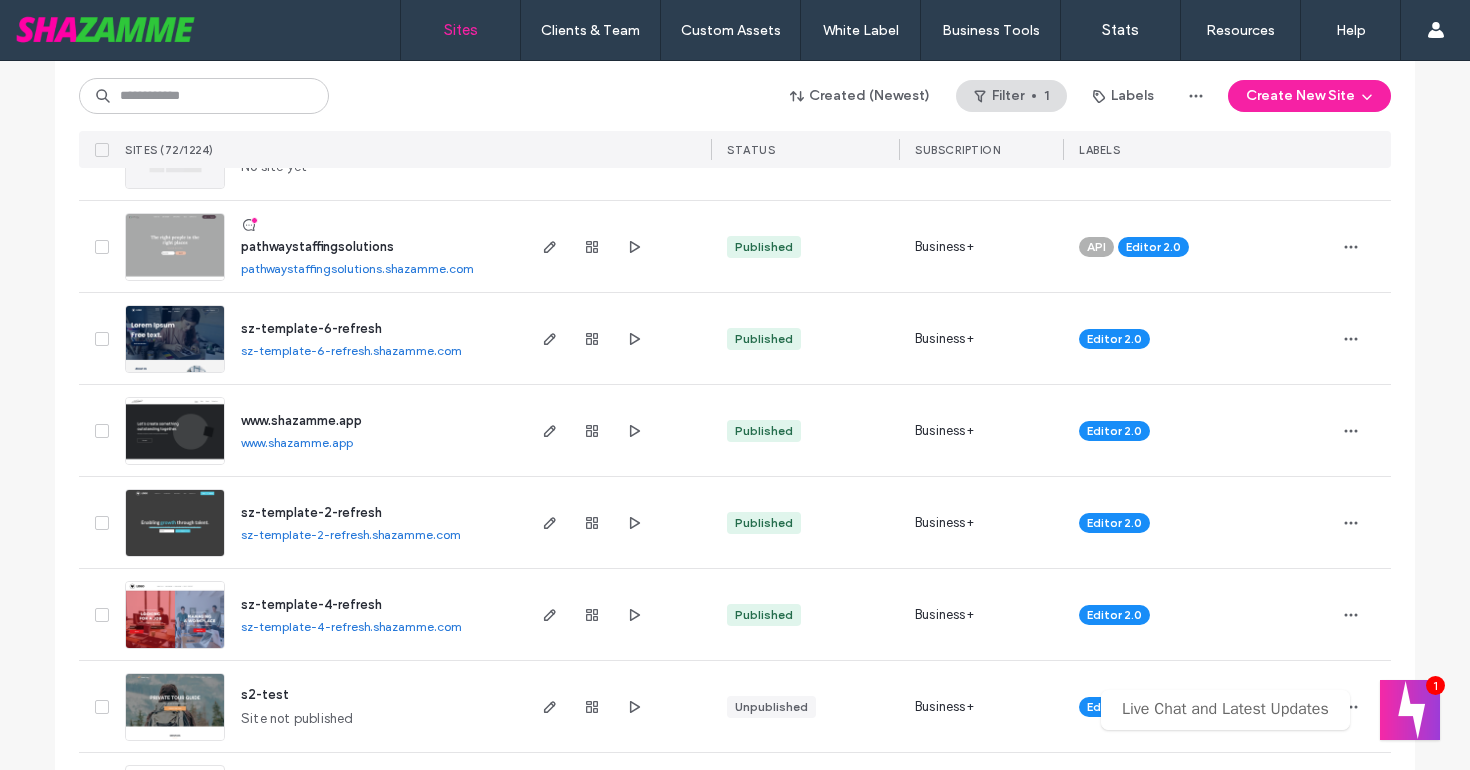 scroll, scrollTop: 4525, scrollLeft: 0, axis: vertical 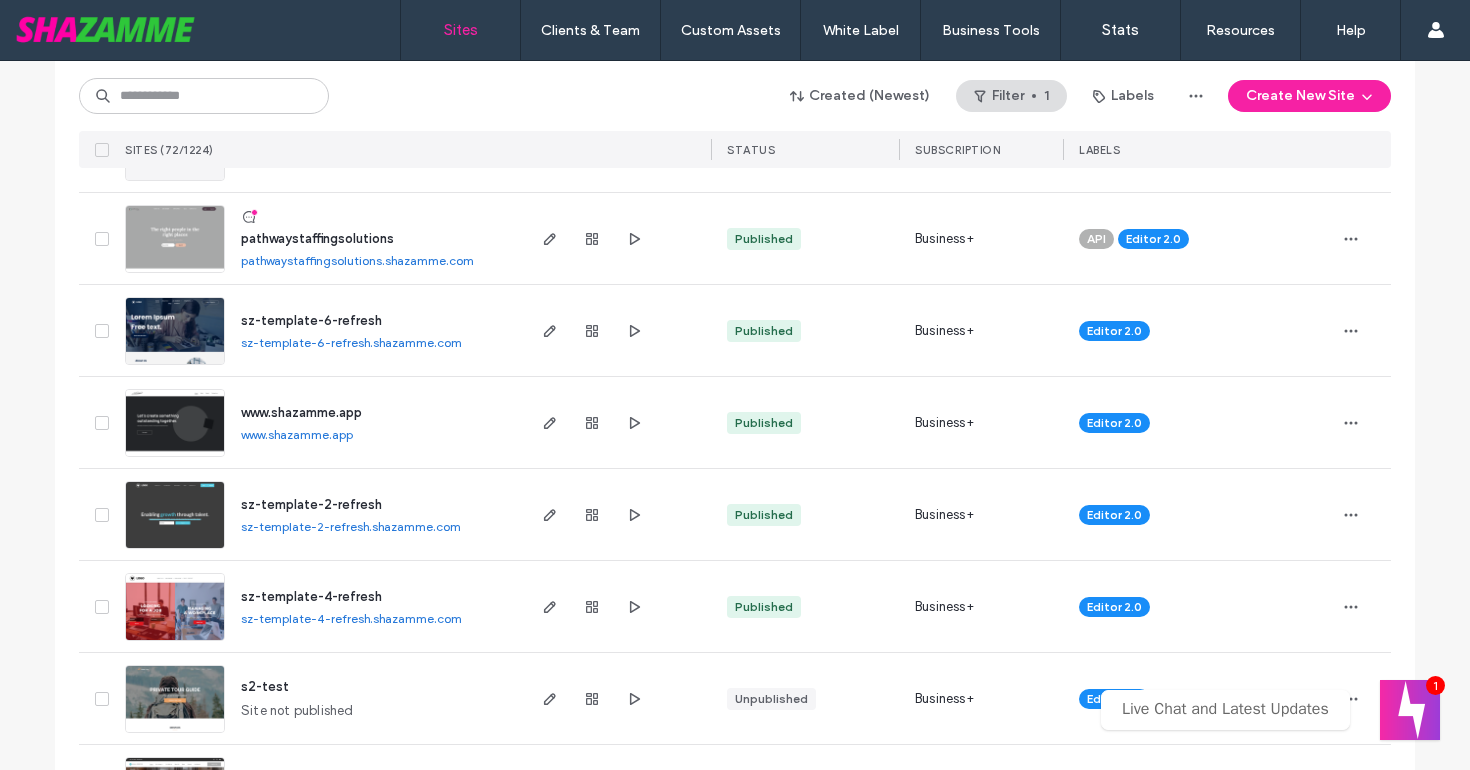 click on "sz-template-2-refresh" at bounding box center (311, 504) 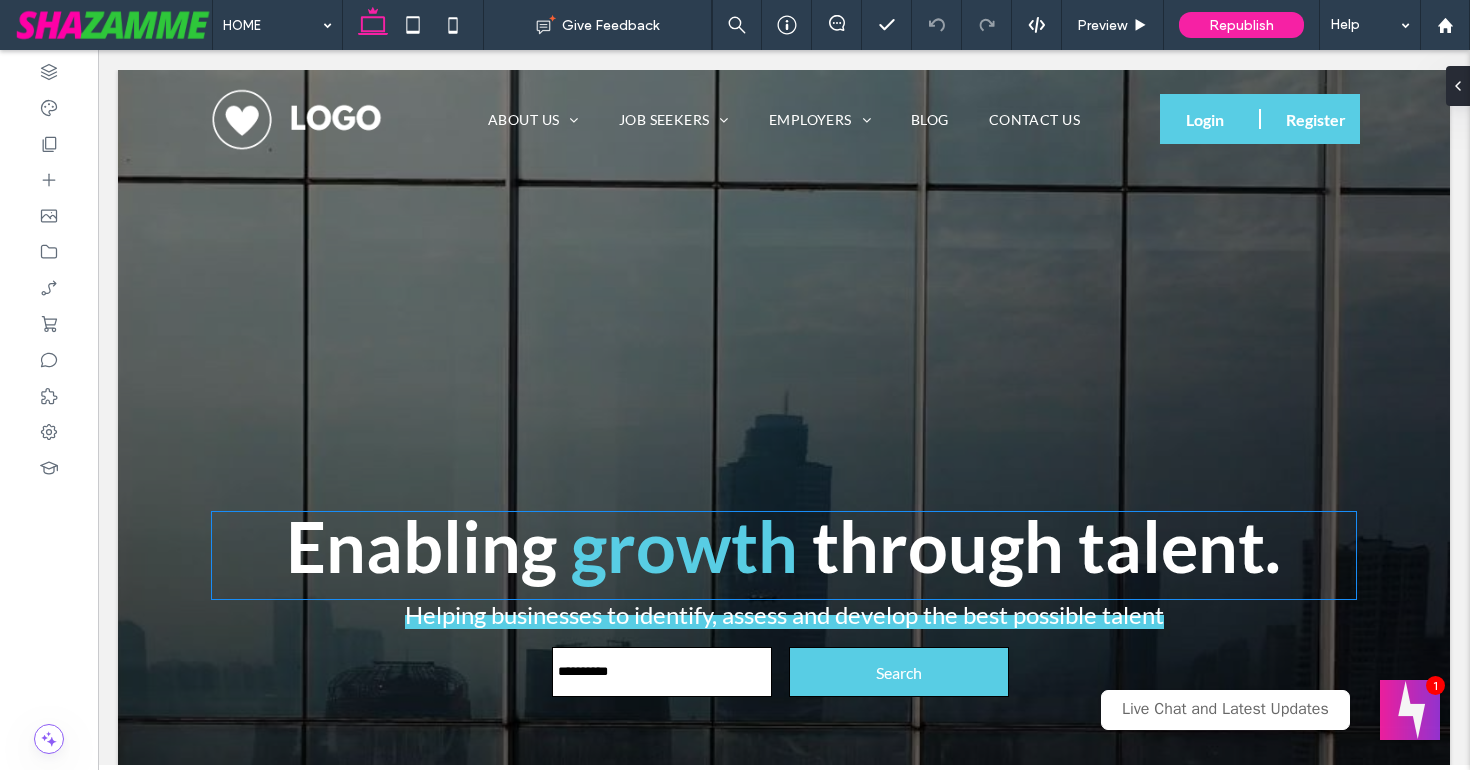 scroll, scrollTop: 342, scrollLeft: 0, axis: vertical 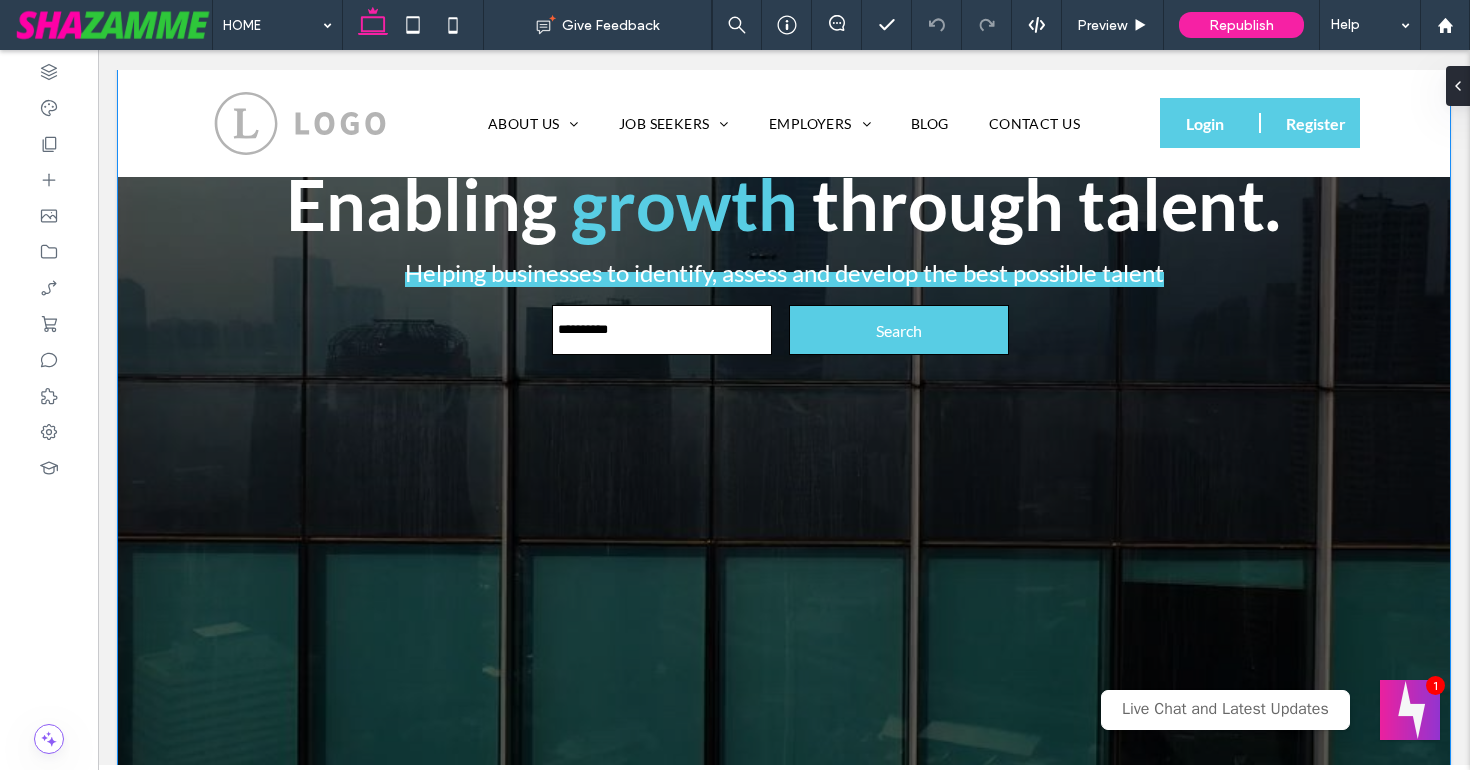 click on "Enabling
growth   through talent.
Helping businesses to identify, assess and develop the best possible talent
Search" at bounding box center [784, 271] 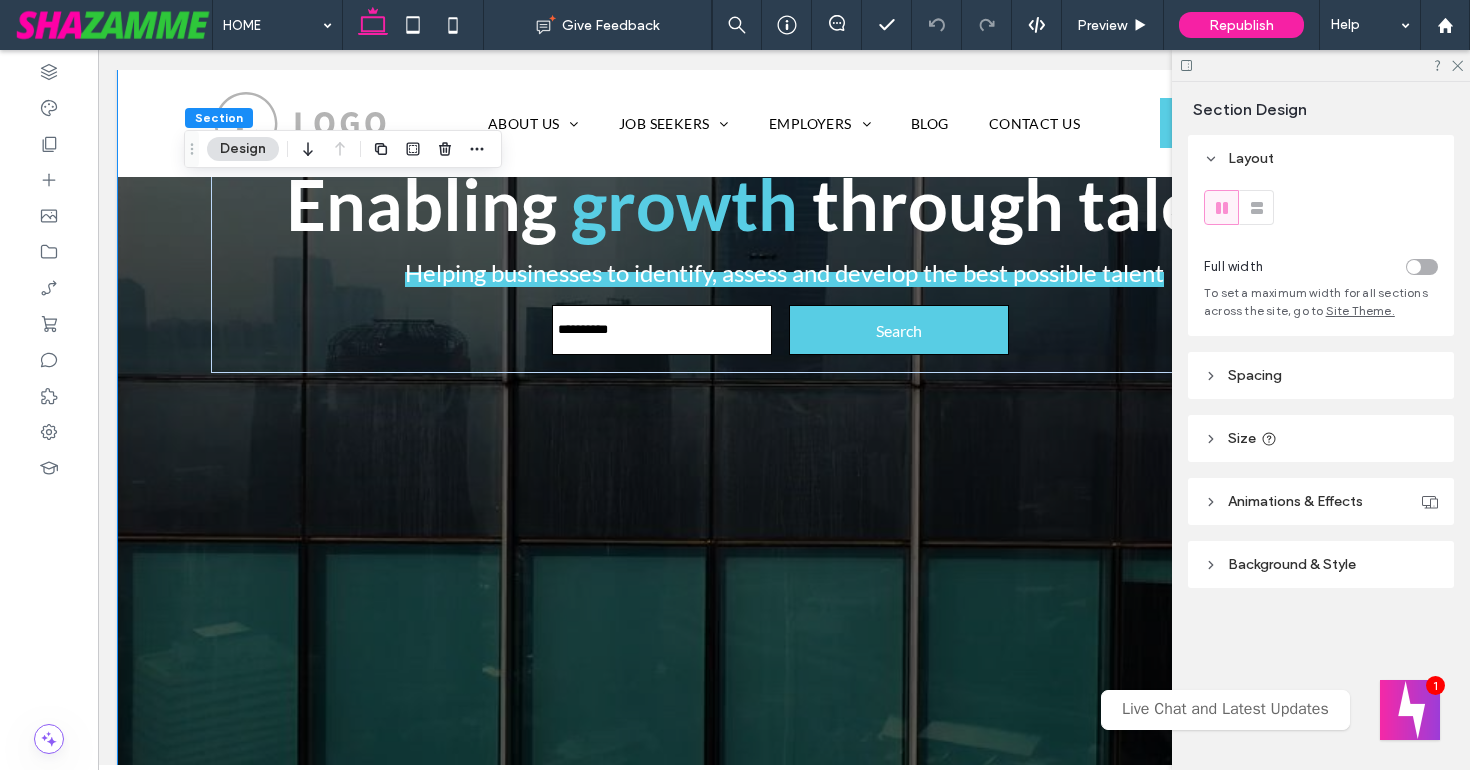 click at bounding box center [1321, 65] 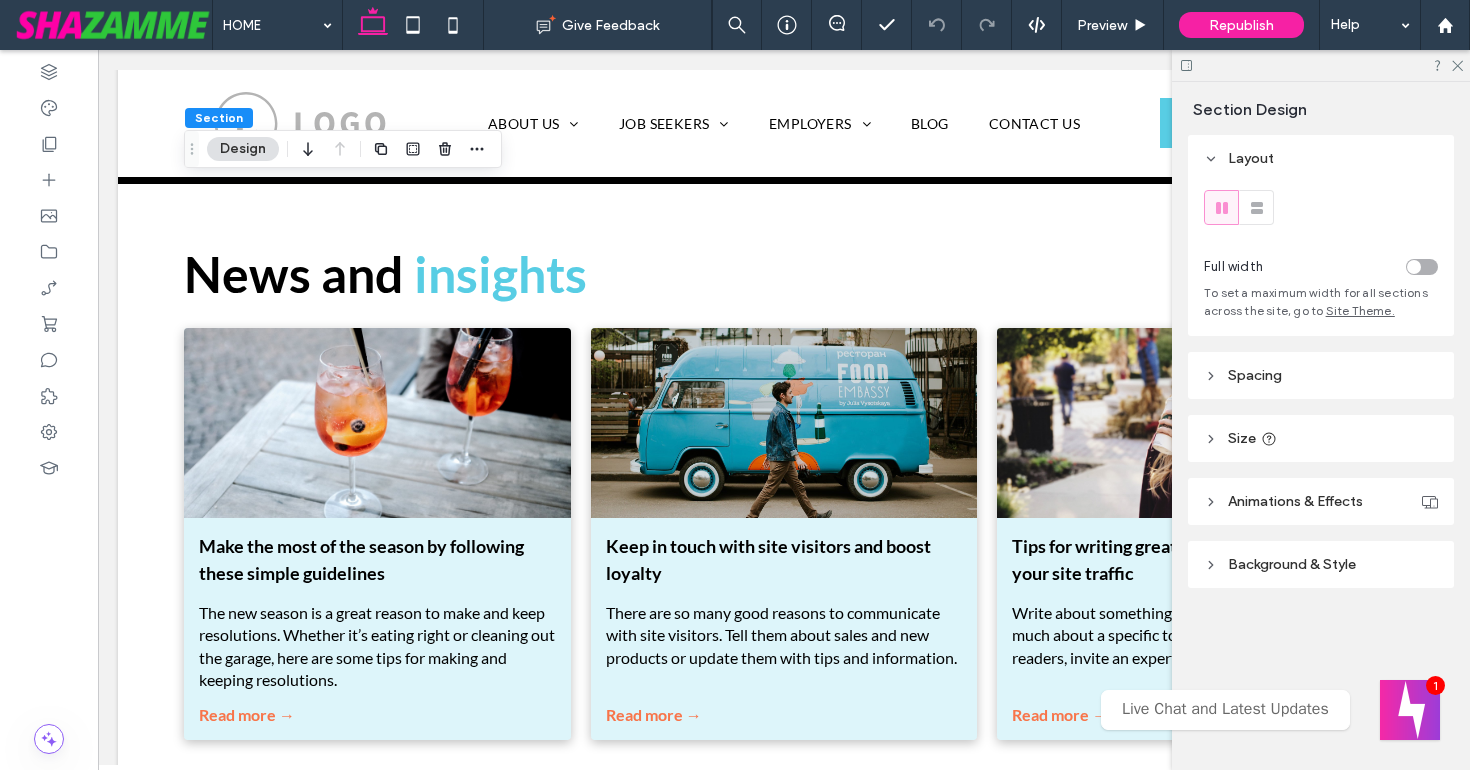 scroll, scrollTop: 4987, scrollLeft: 0, axis: vertical 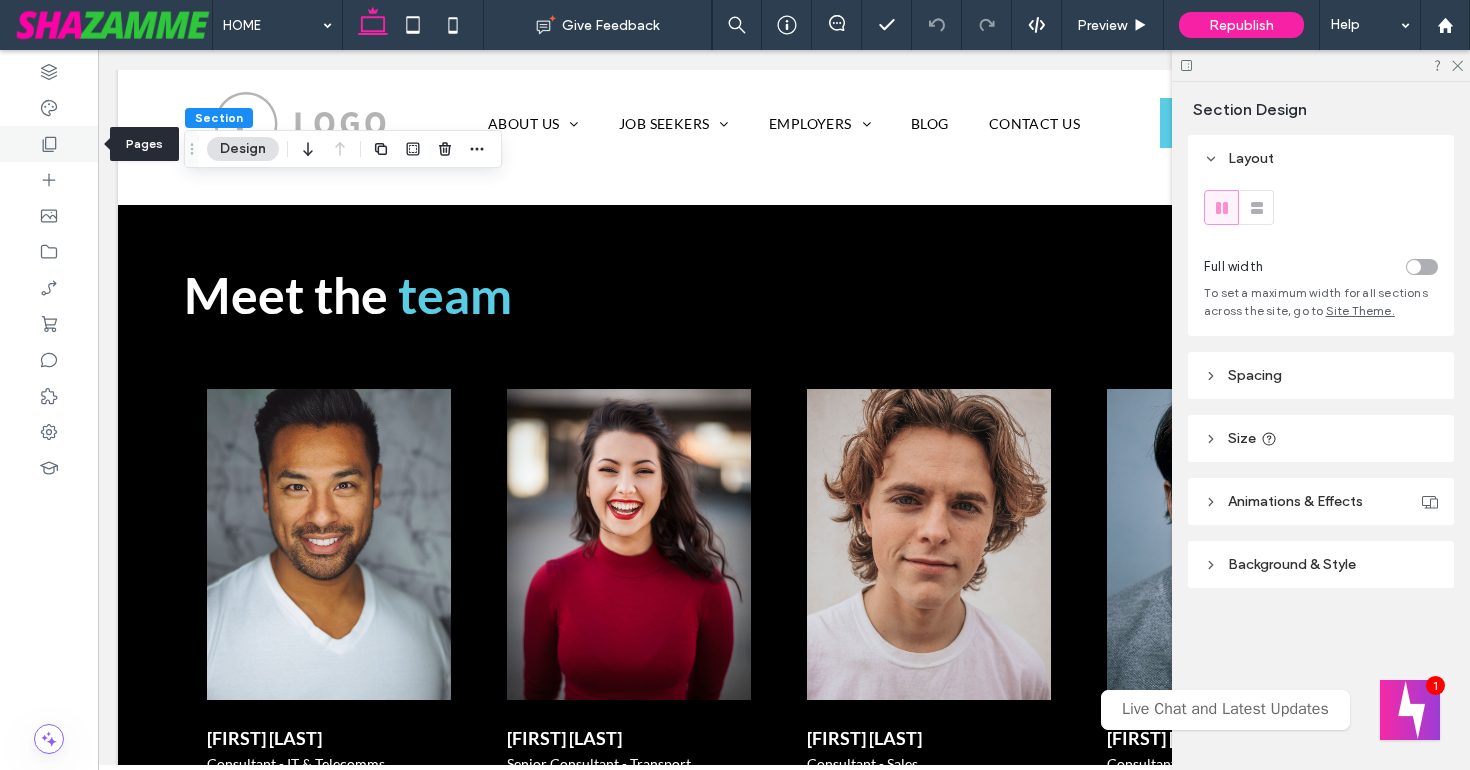 click at bounding box center (49, 144) 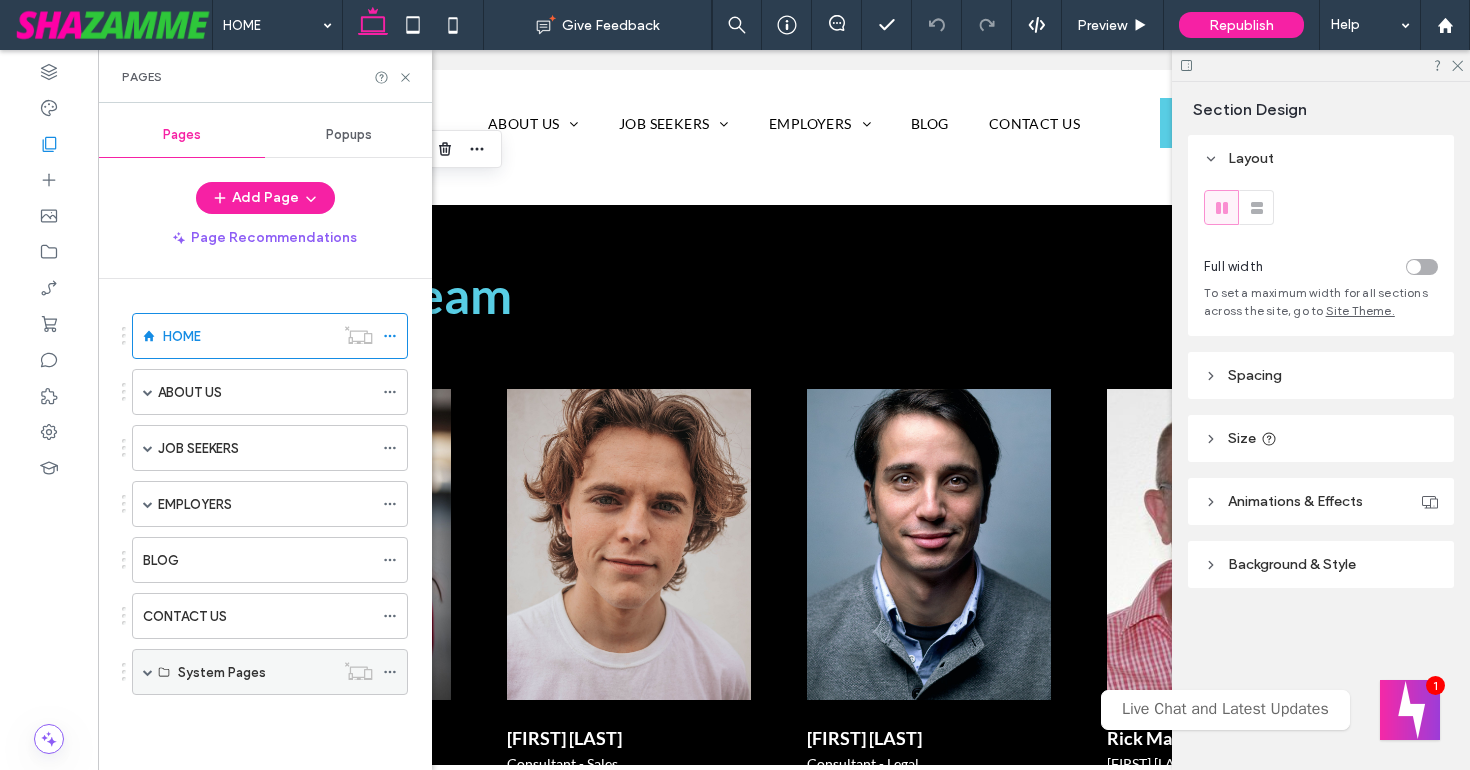 click at bounding box center (148, 672) 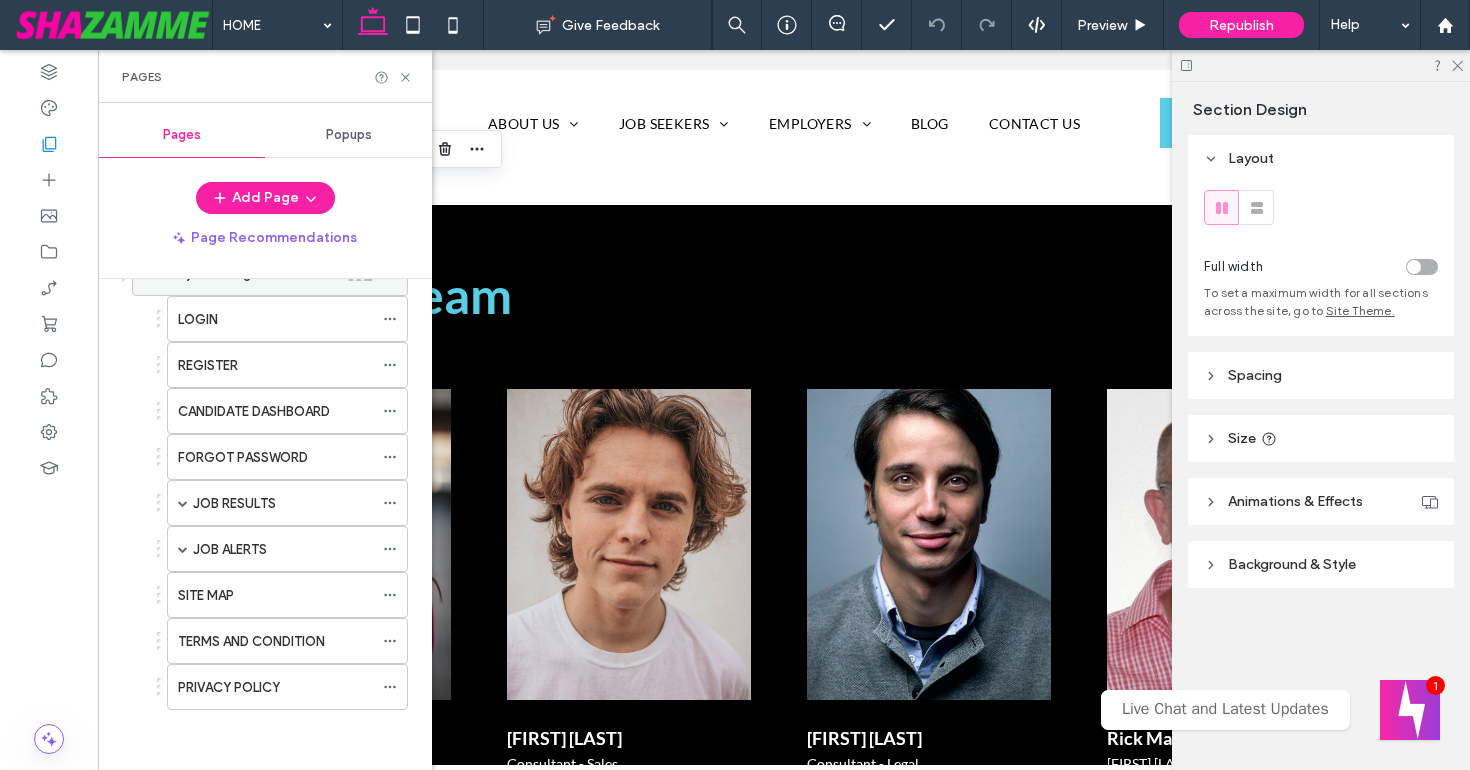 scroll, scrollTop: 398, scrollLeft: 0, axis: vertical 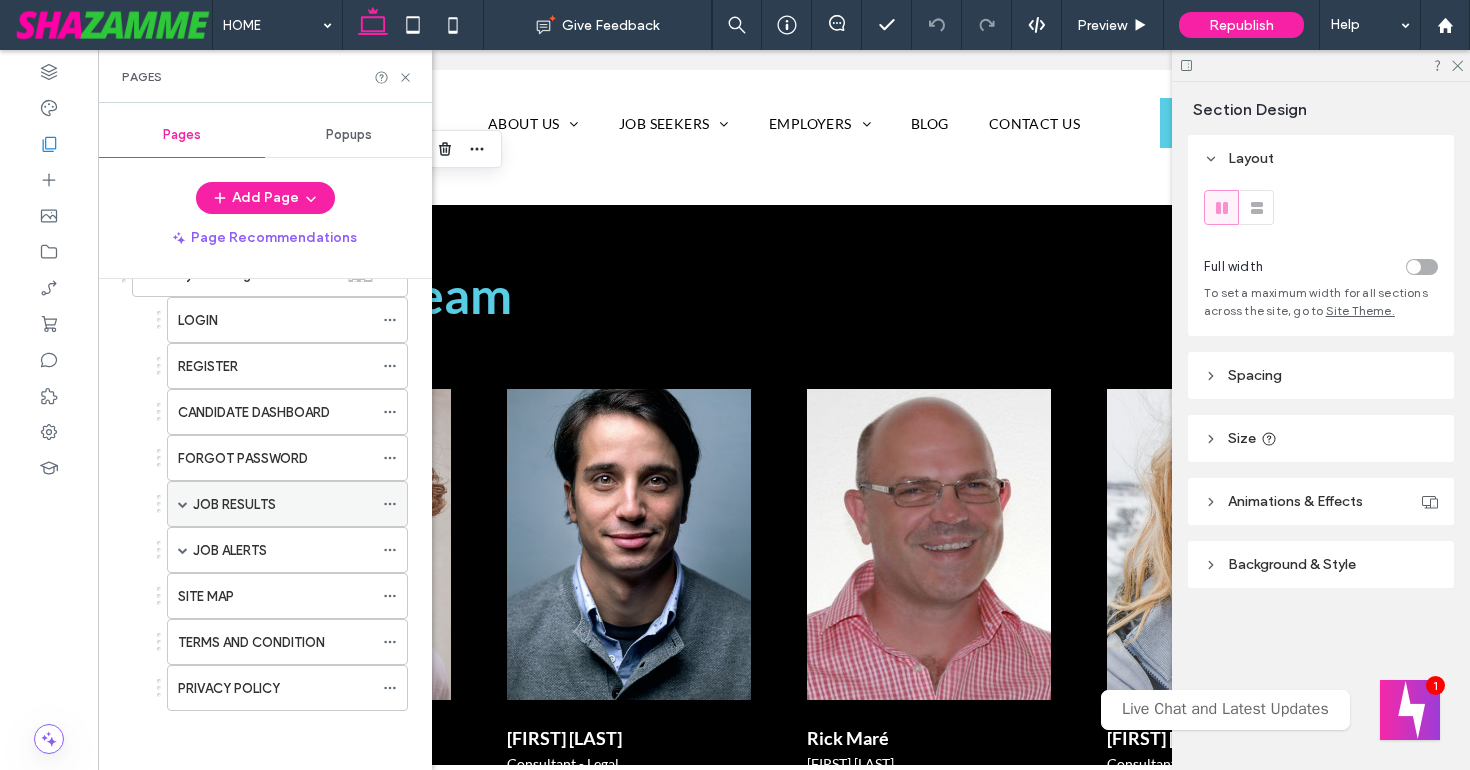 click at bounding box center (183, 504) 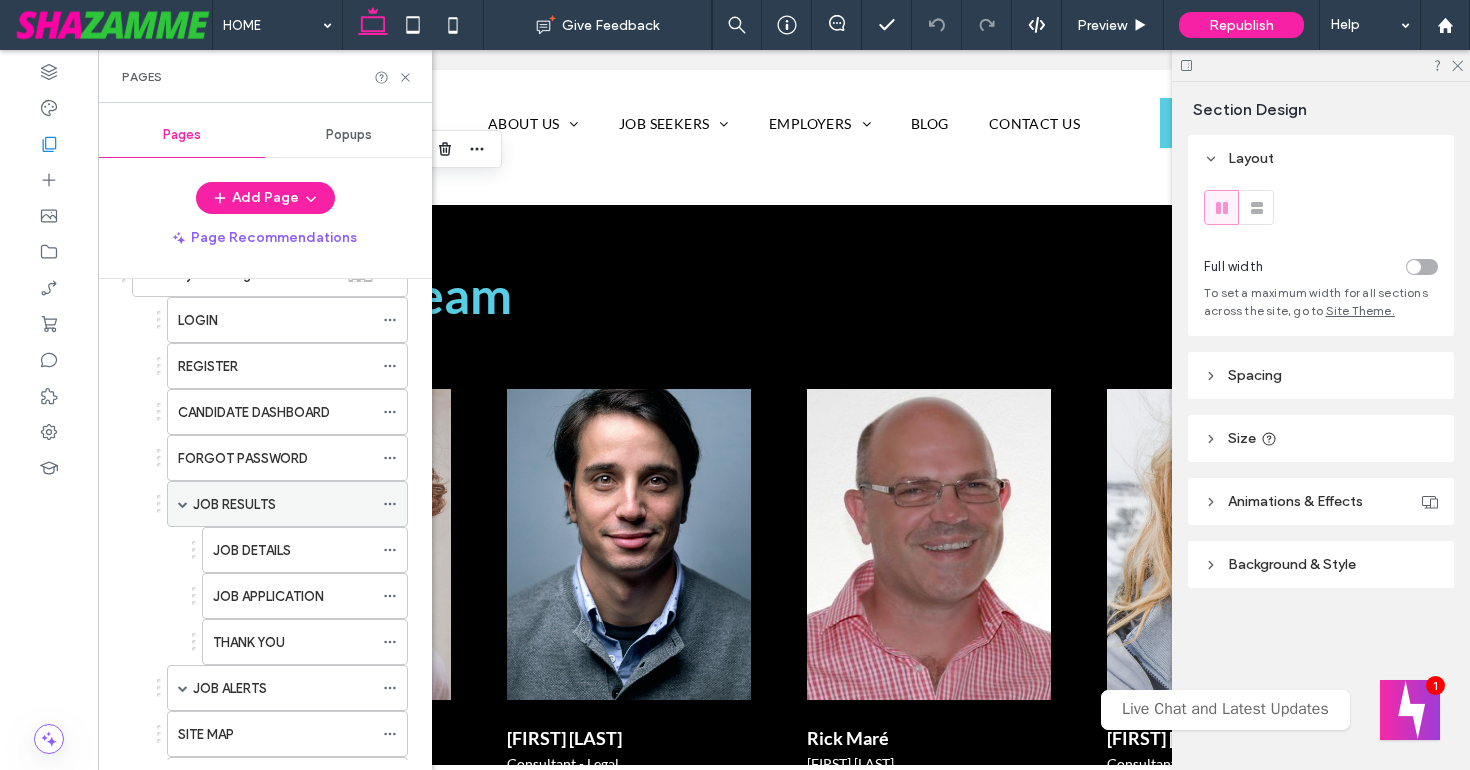 click at bounding box center [183, 504] 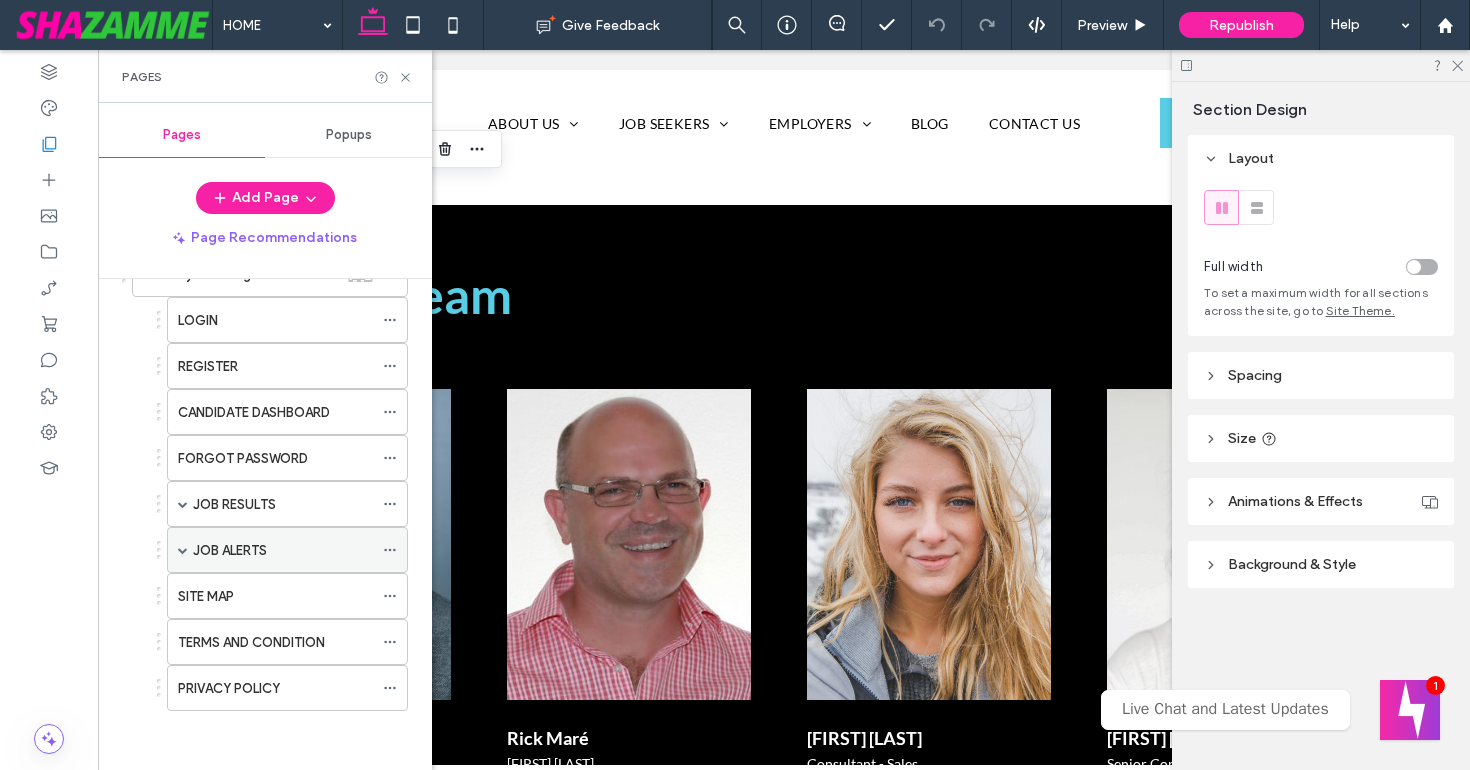 click at bounding box center [183, 550] 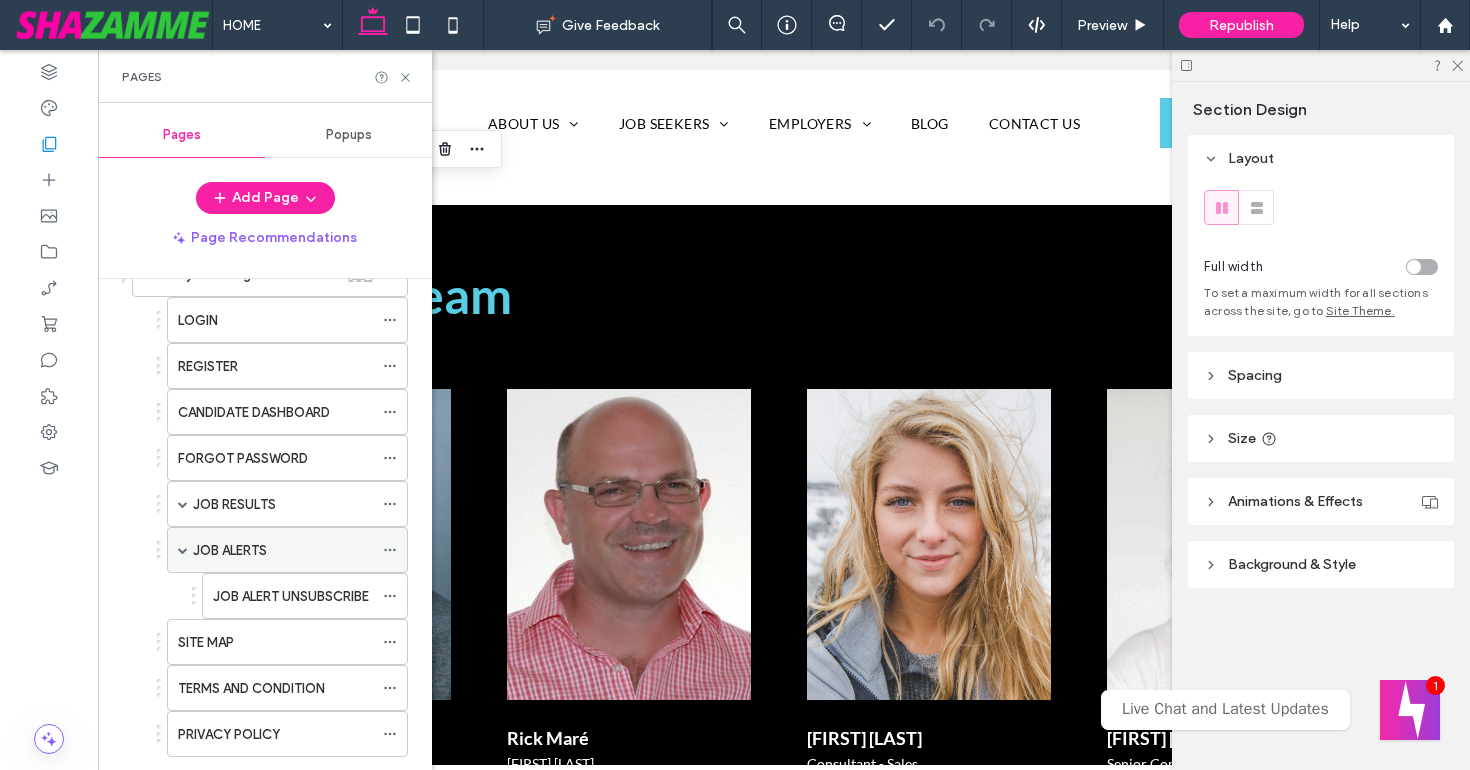 click at bounding box center (183, 550) 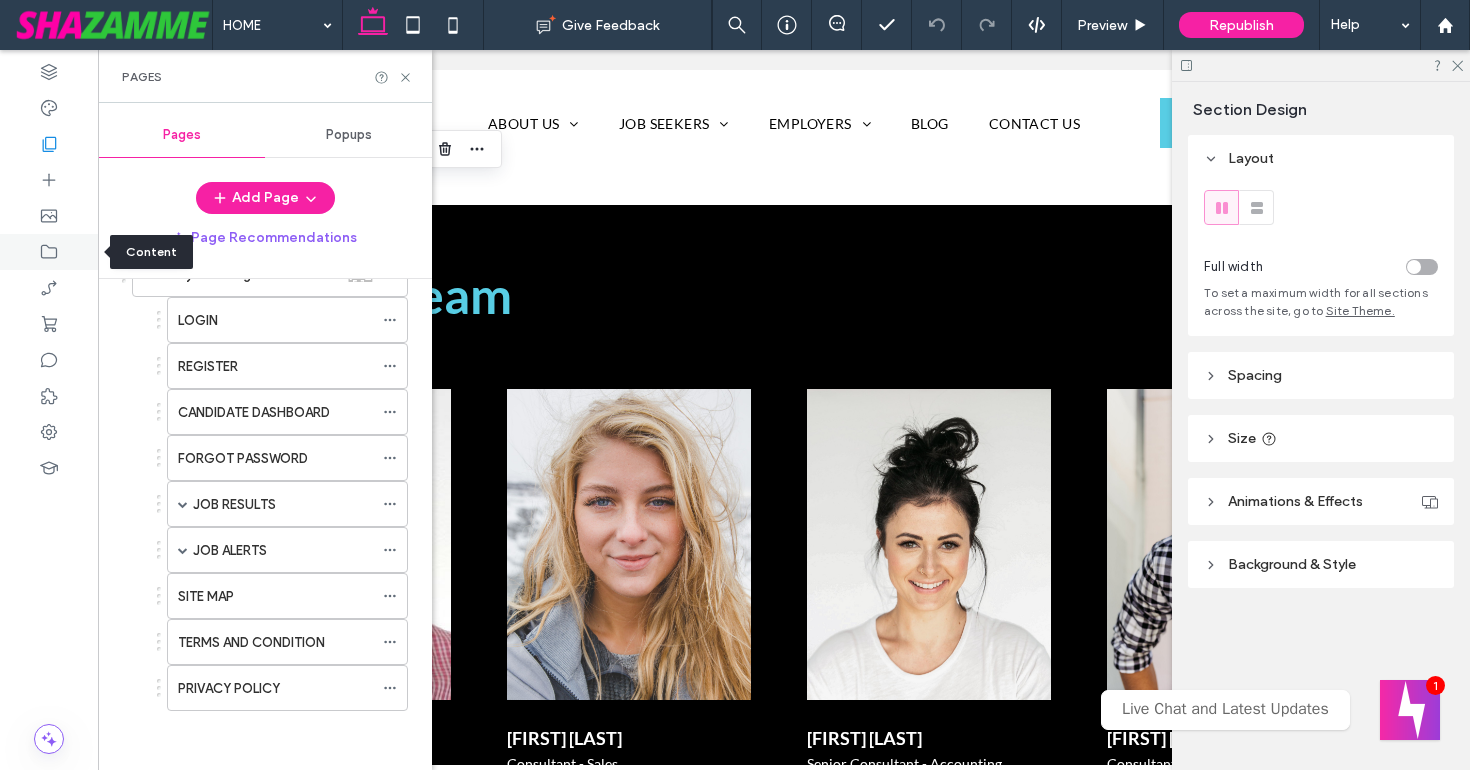 click at bounding box center [49, 252] 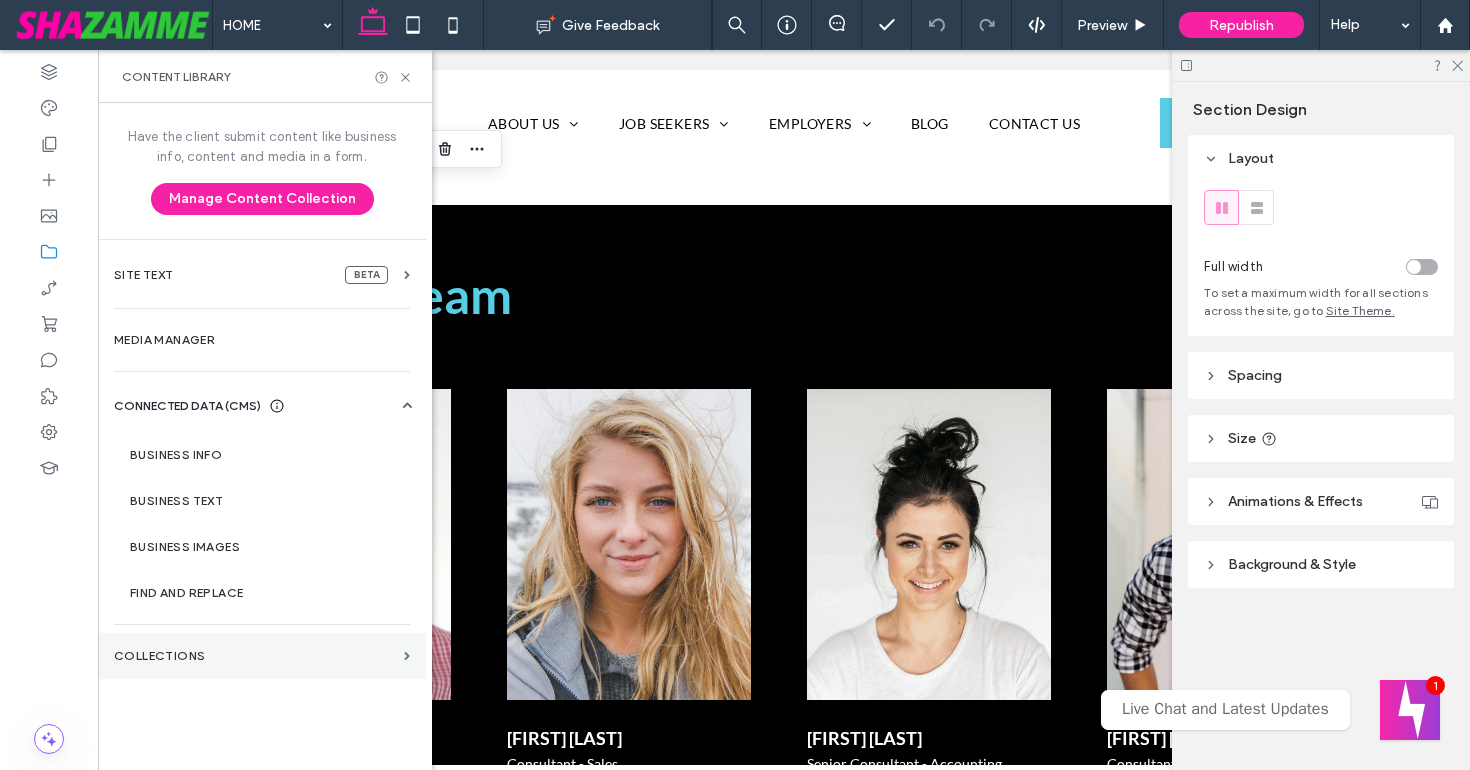 click on "Collections" at bounding box center [255, 656] 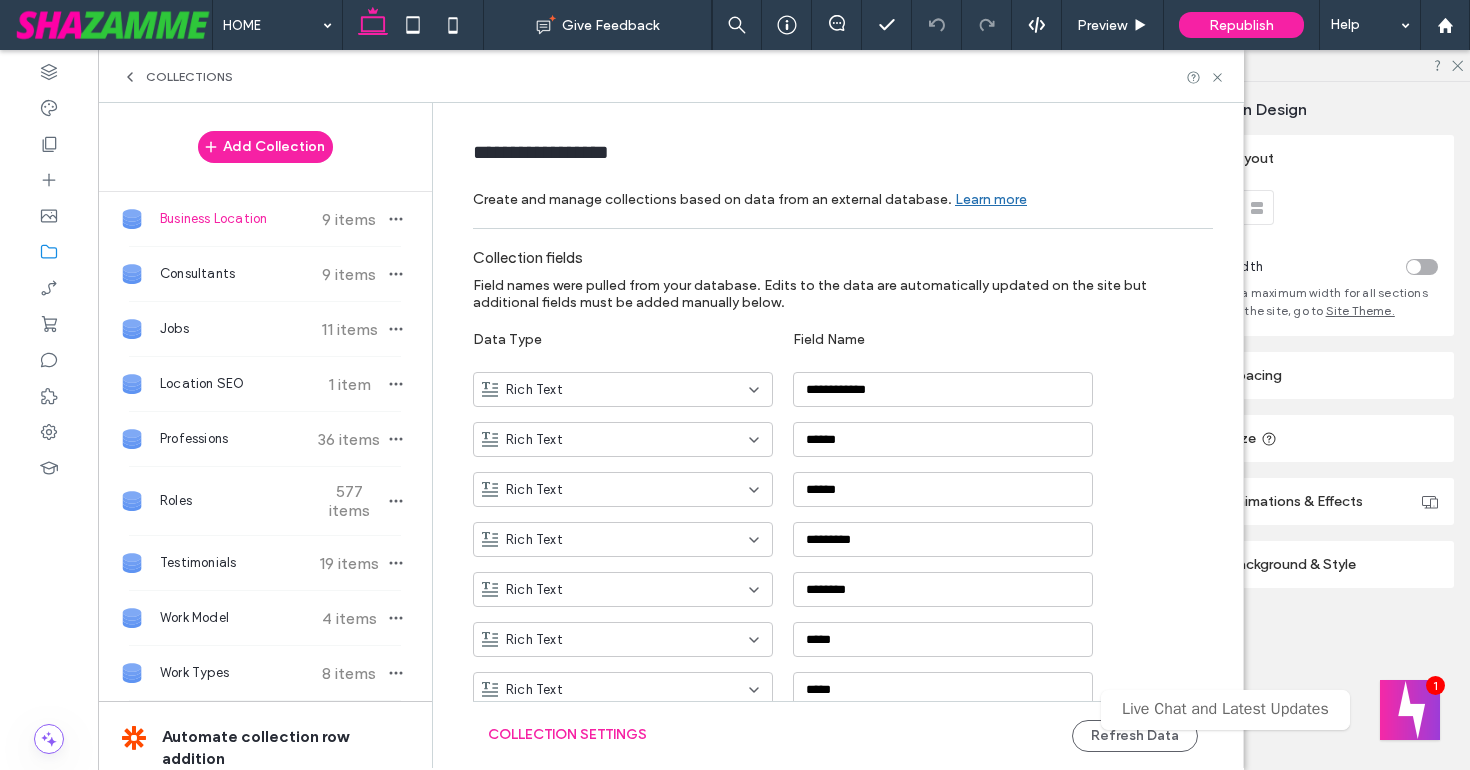 scroll, scrollTop: 3, scrollLeft: 0, axis: vertical 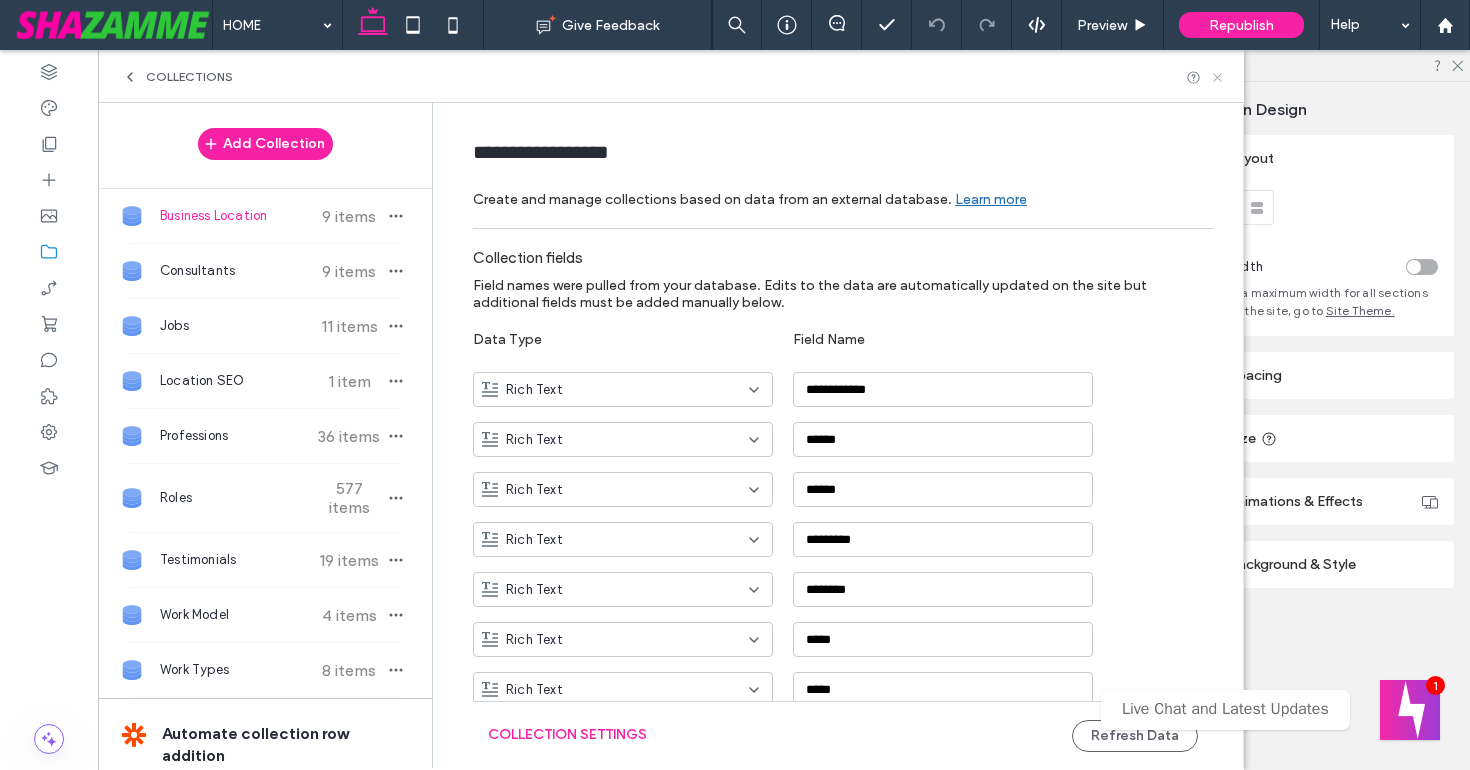 click 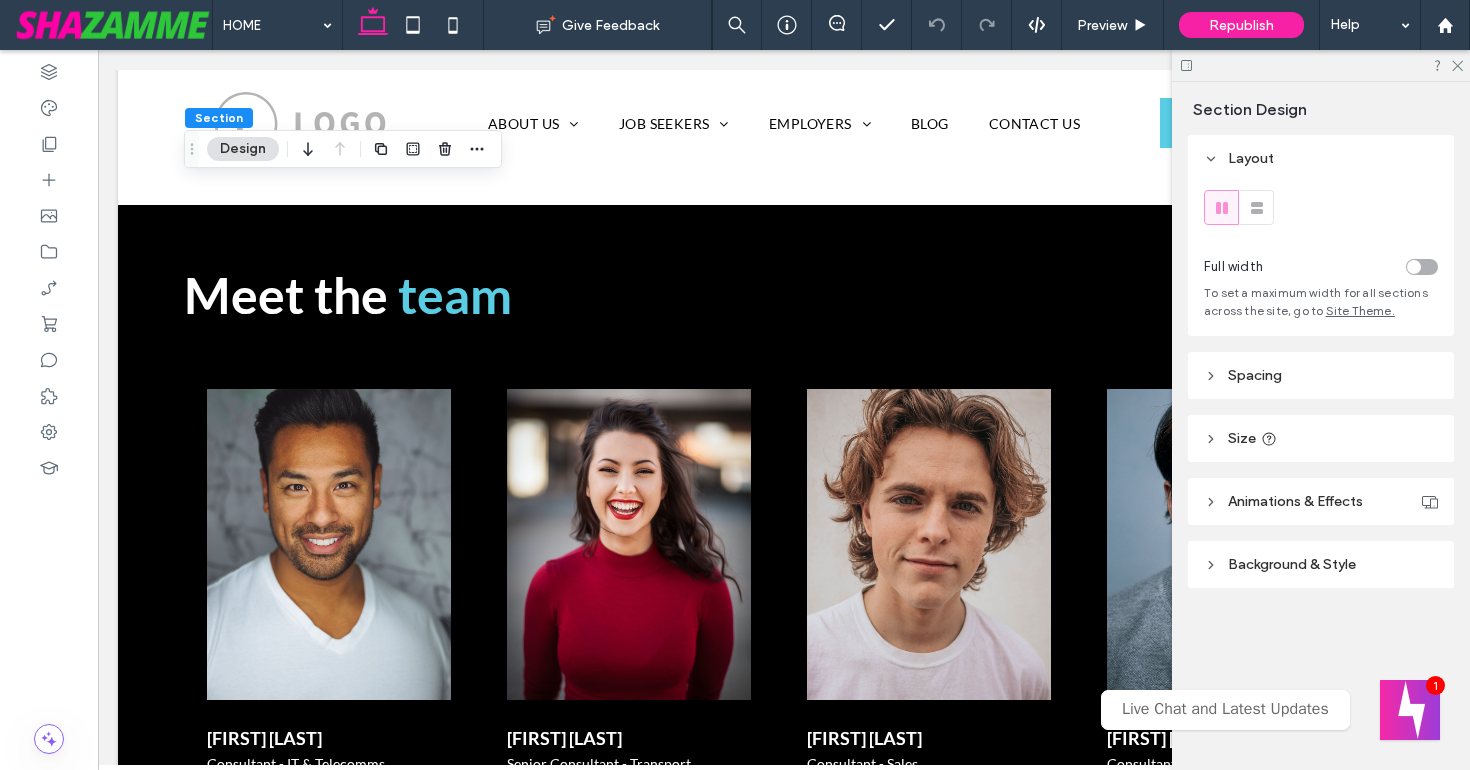 click at bounding box center (1321, 65) 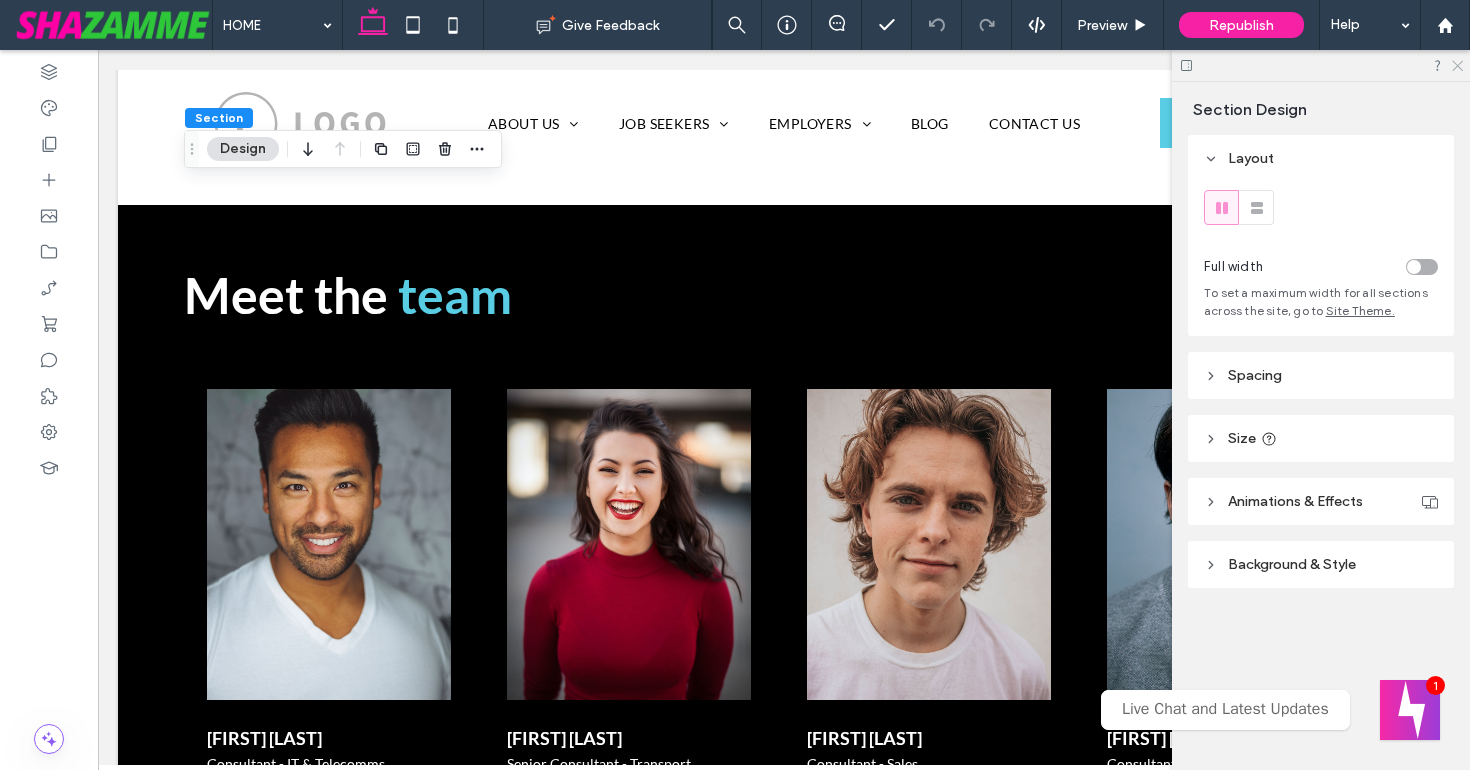 click 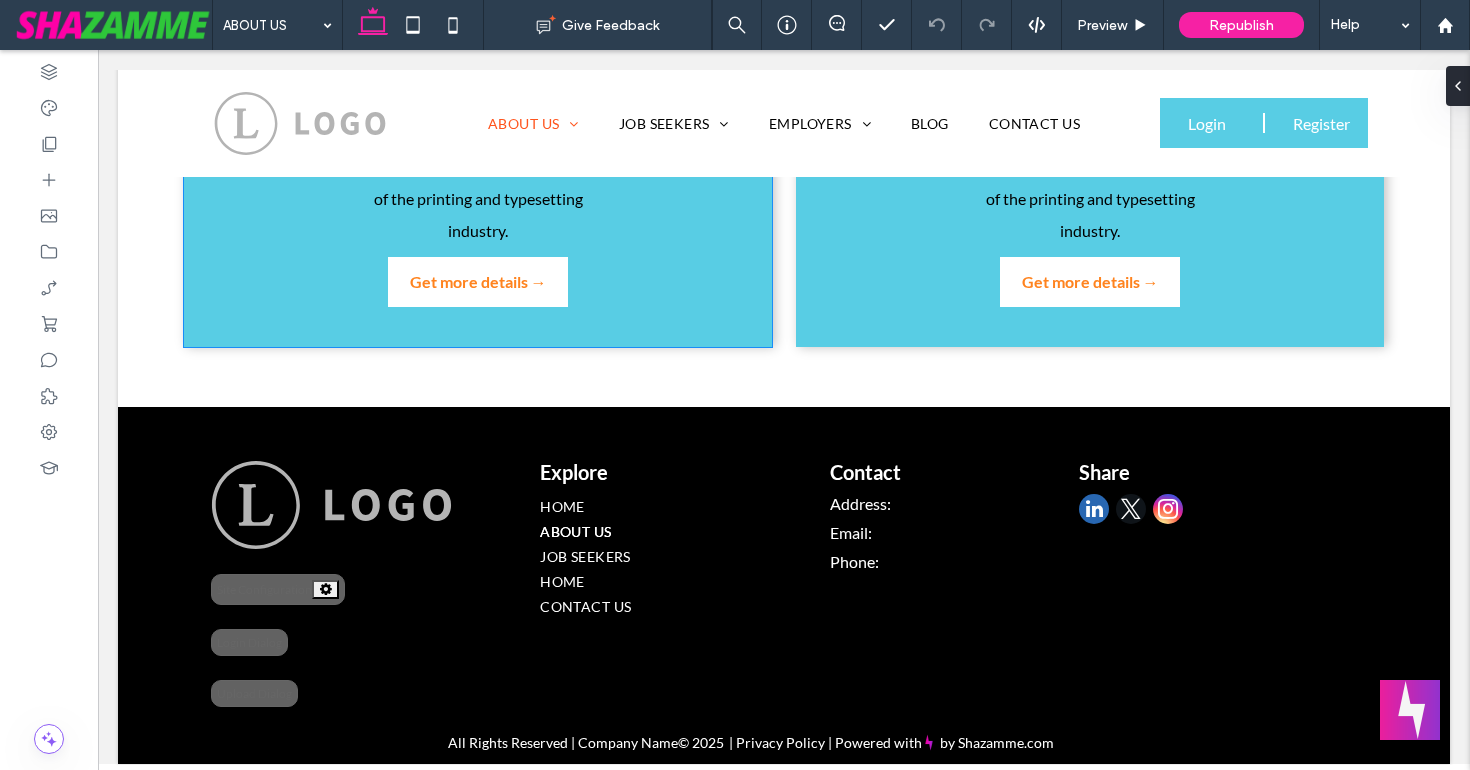 scroll, scrollTop: 855, scrollLeft: 0, axis: vertical 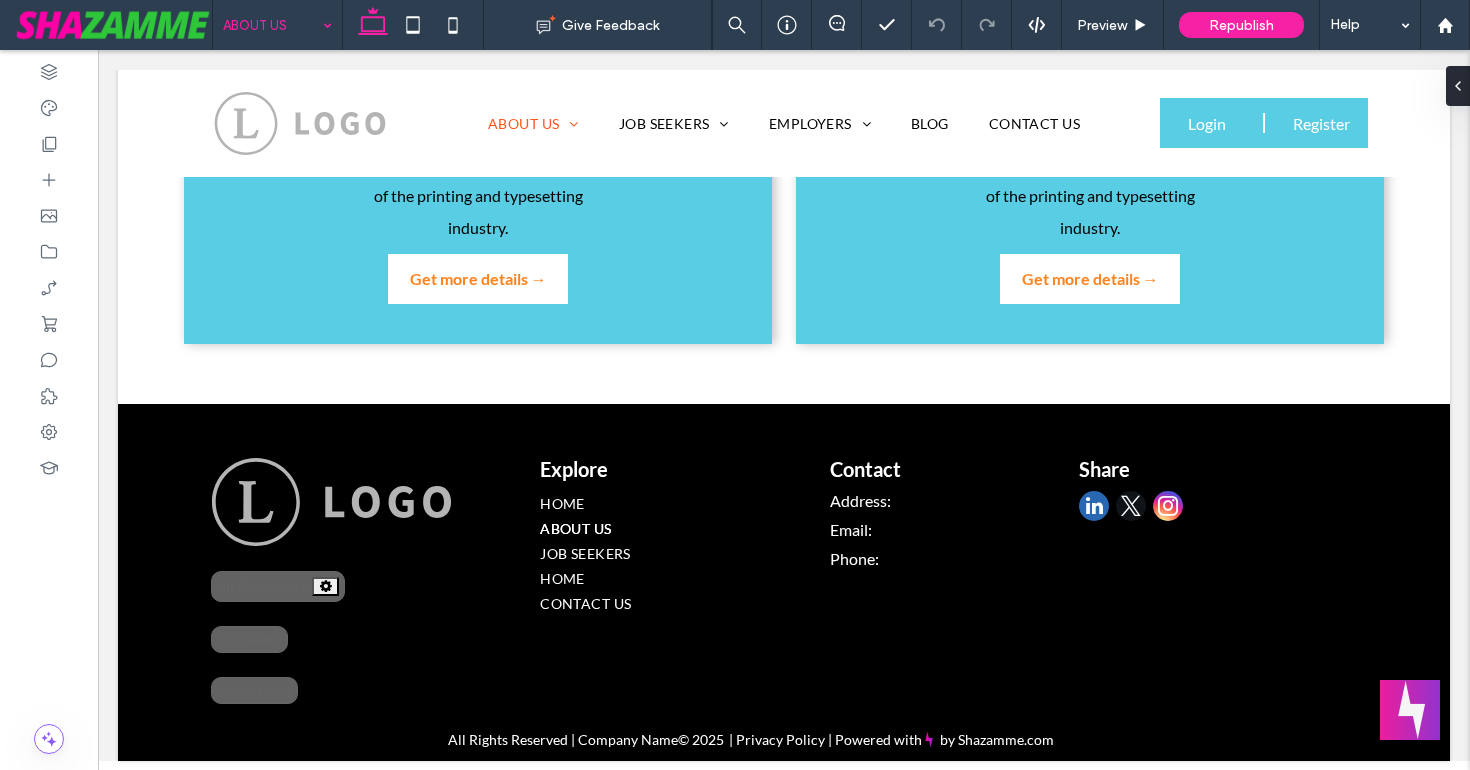 click at bounding box center (272, 25) 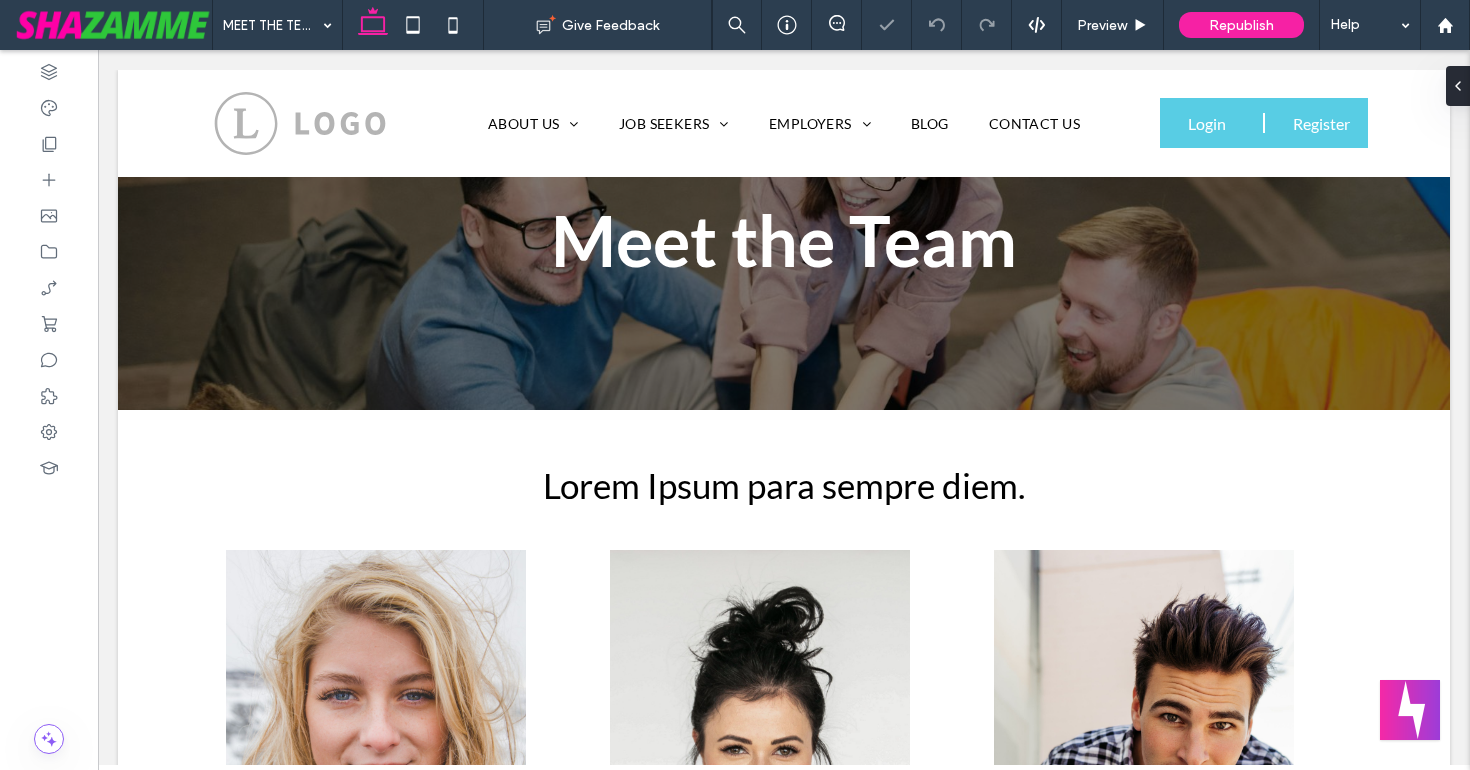 scroll, scrollTop: 381, scrollLeft: 0, axis: vertical 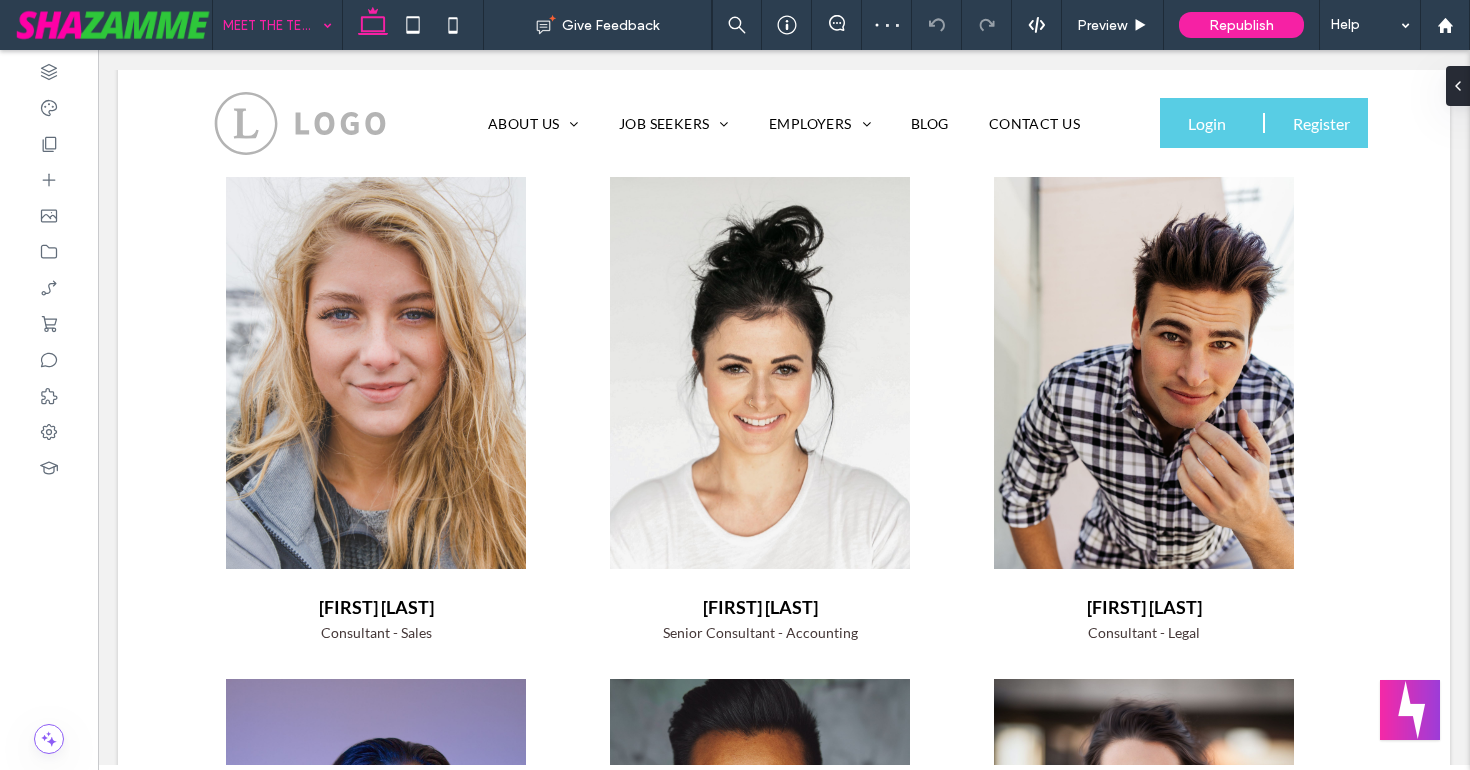 click at bounding box center (272, 25) 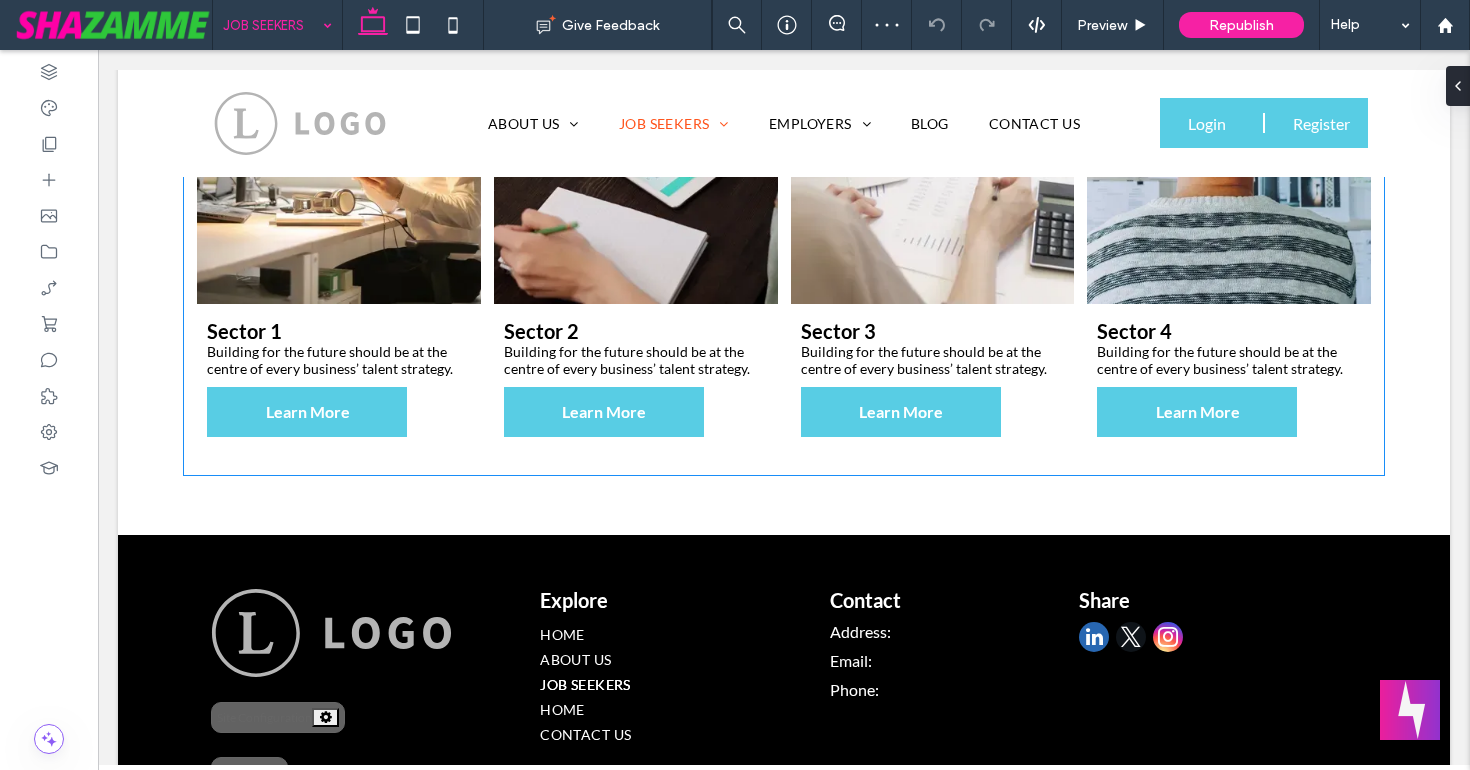 scroll, scrollTop: 575, scrollLeft: 0, axis: vertical 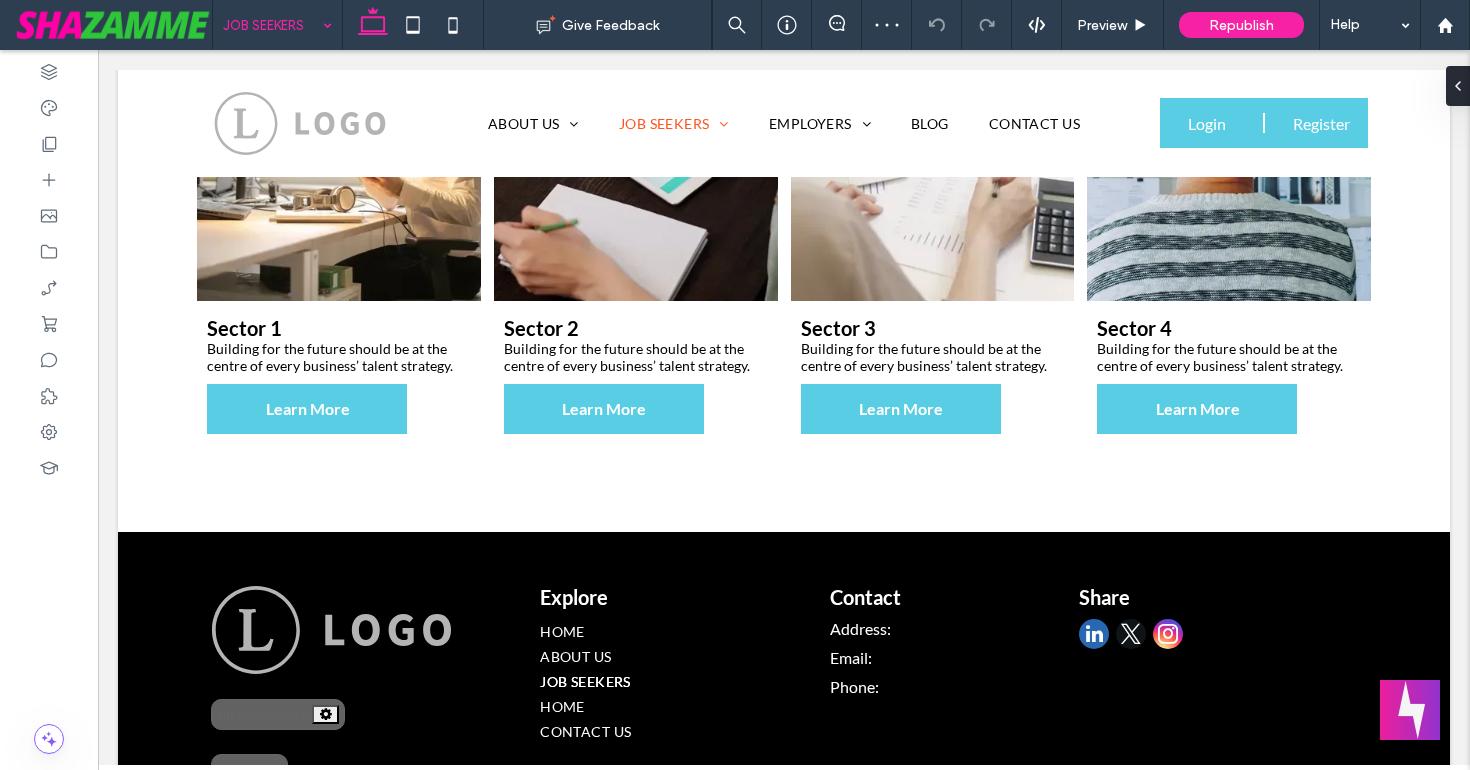 click at bounding box center [272, 25] 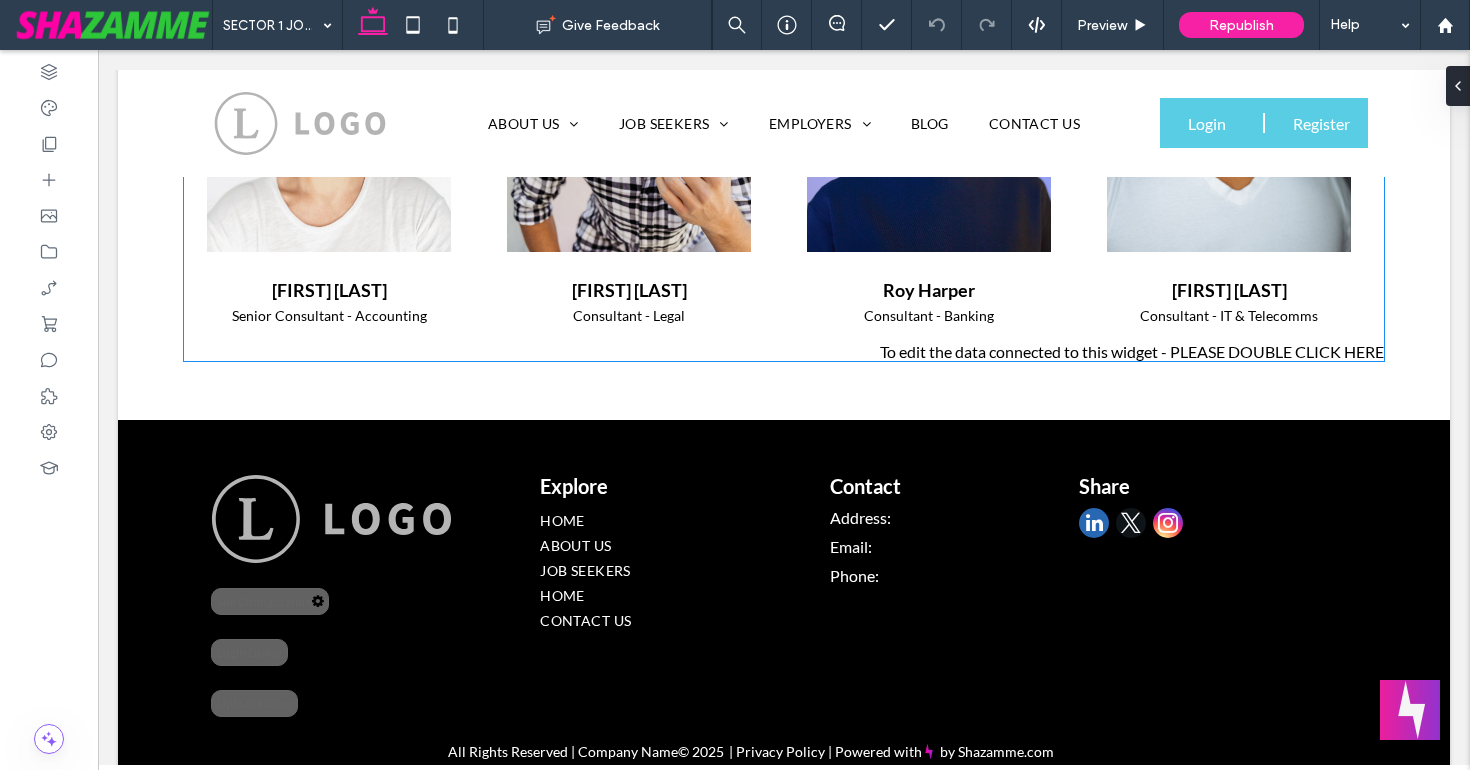 scroll, scrollTop: 1973, scrollLeft: 0, axis: vertical 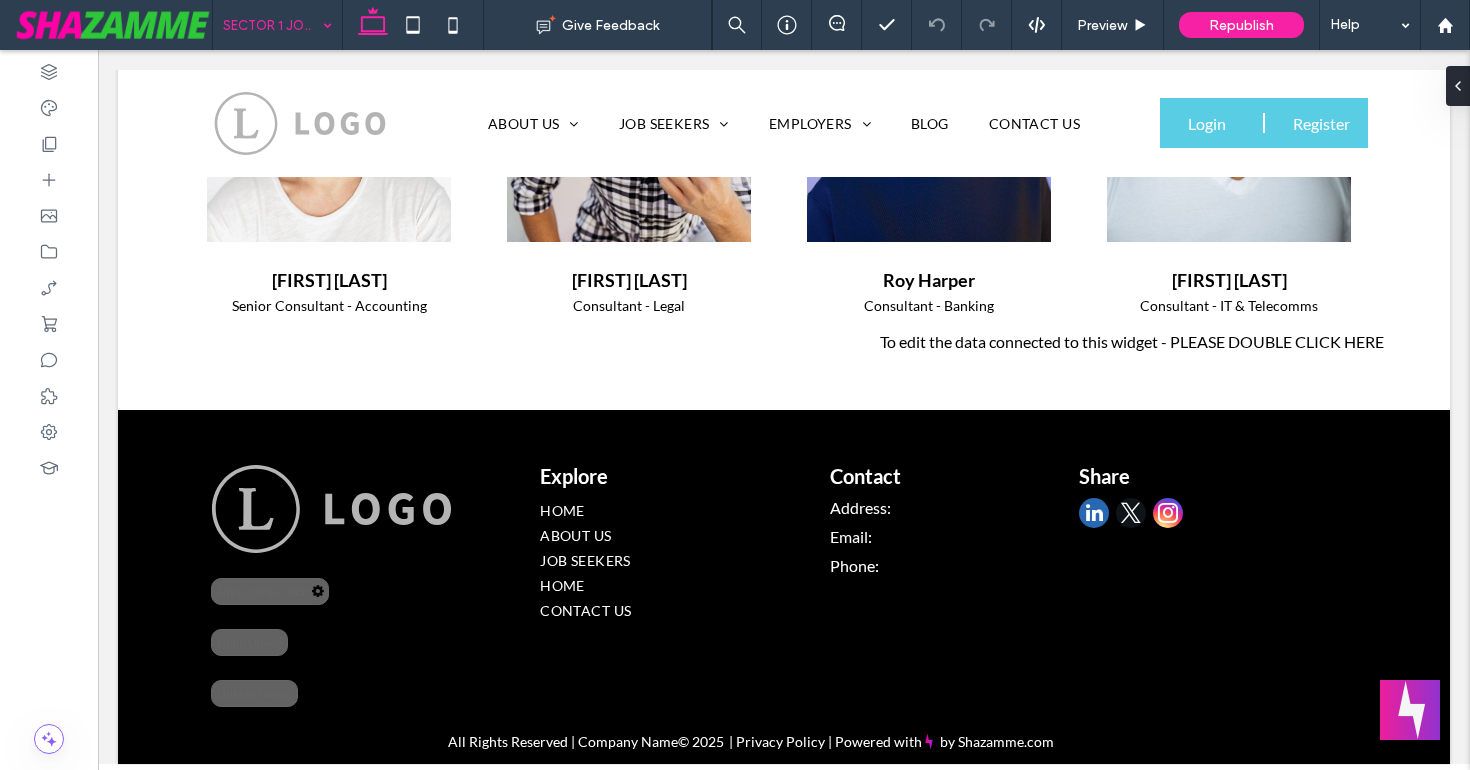 click at bounding box center [272, 25] 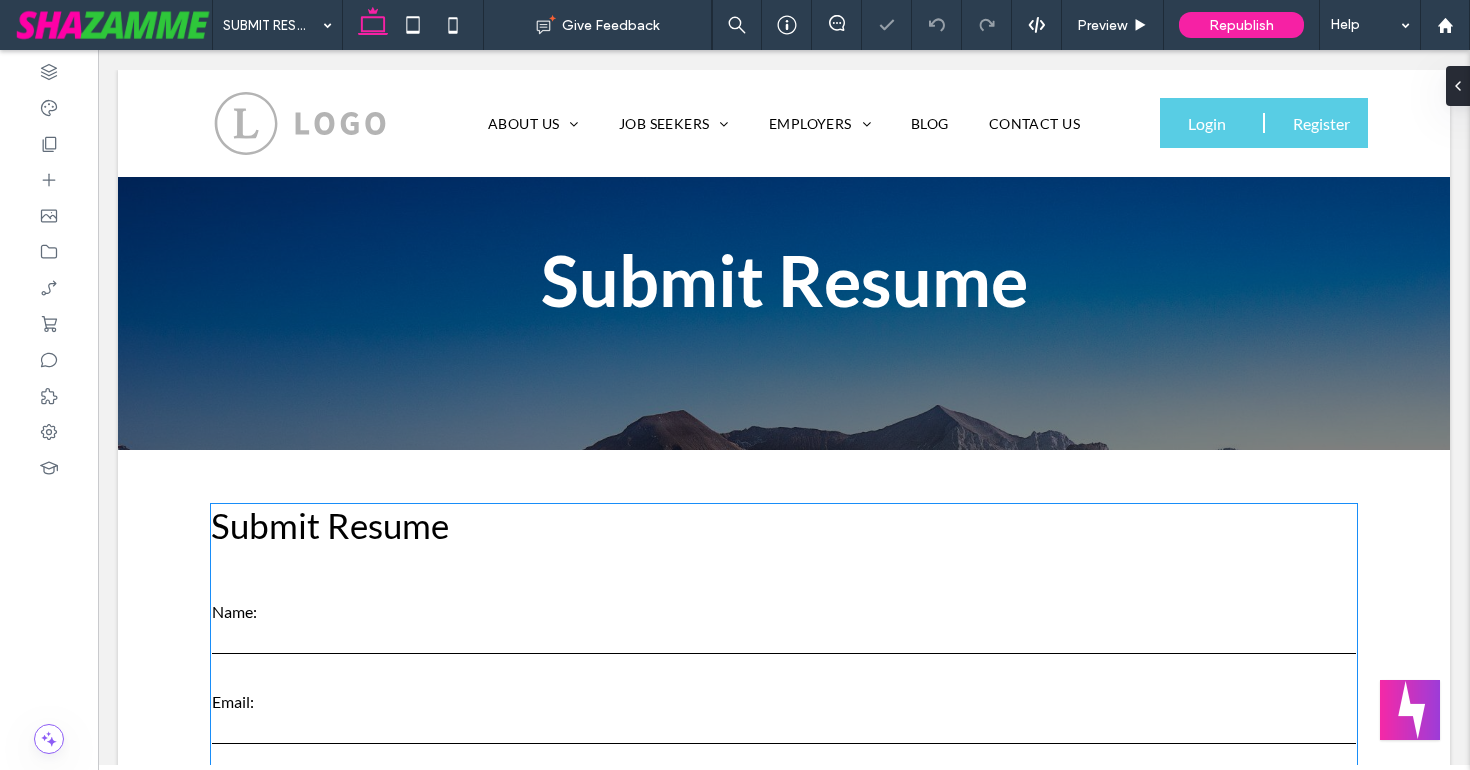 scroll, scrollTop: 548, scrollLeft: 0, axis: vertical 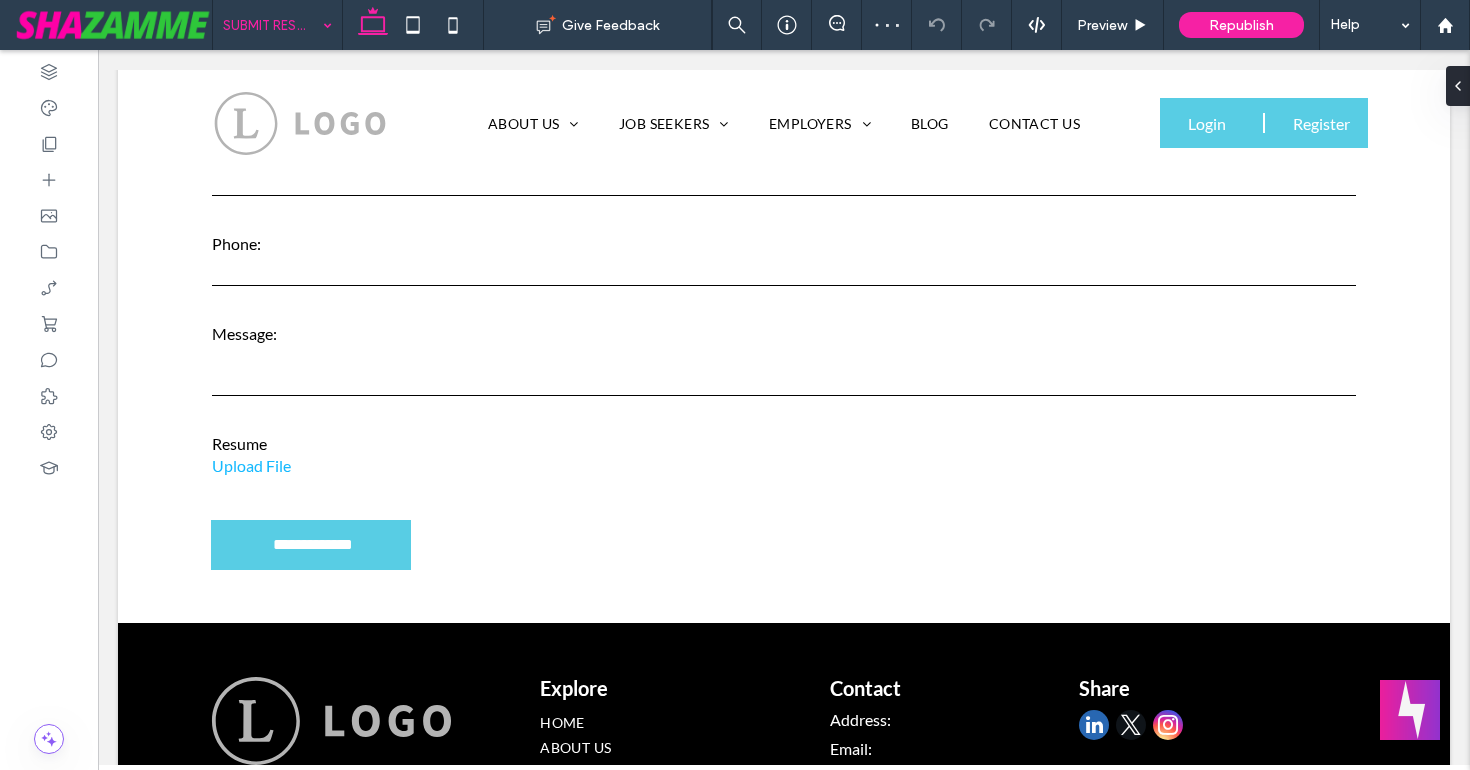 click at bounding box center (272, 25) 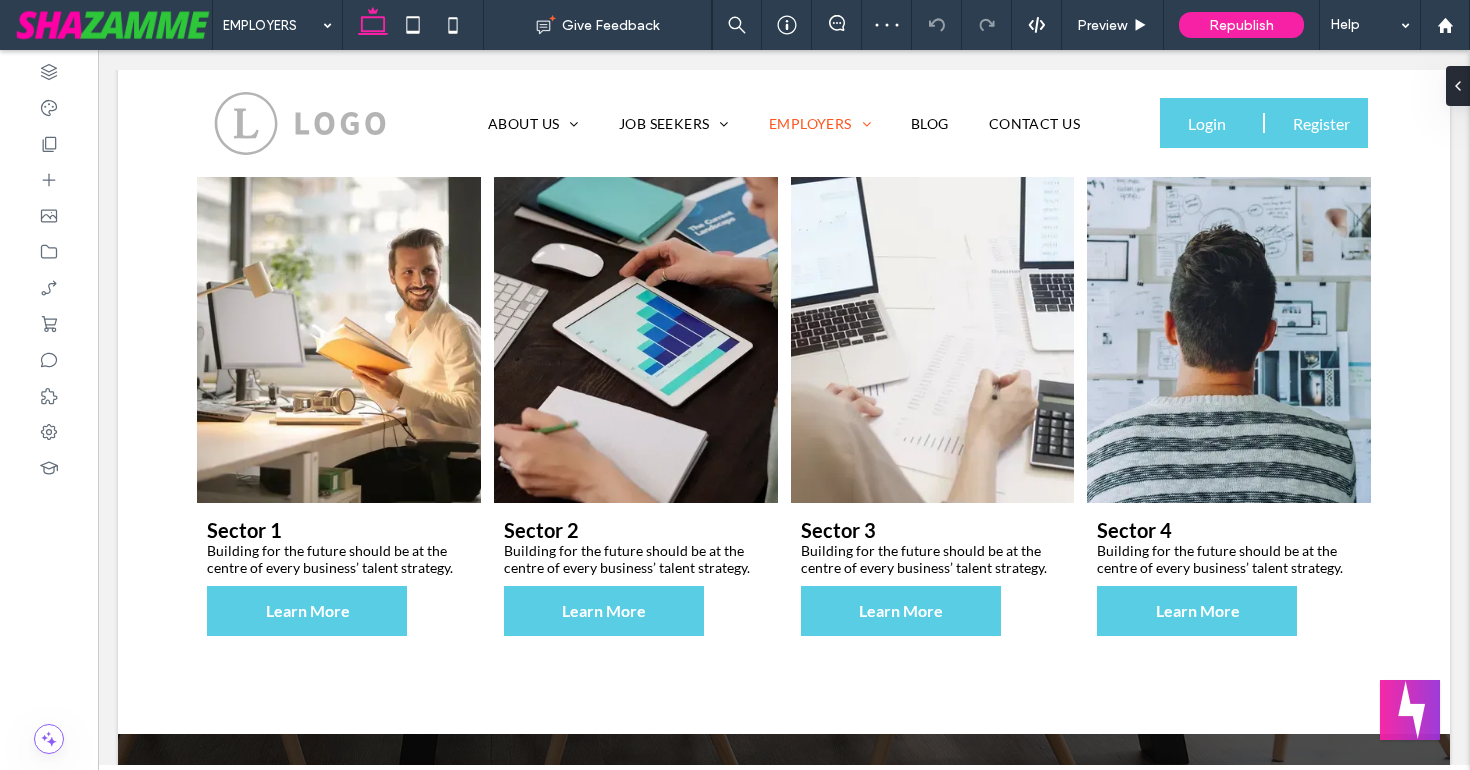 scroll, scrollTop: 1736, scrollLeft: 0, axis: vertical 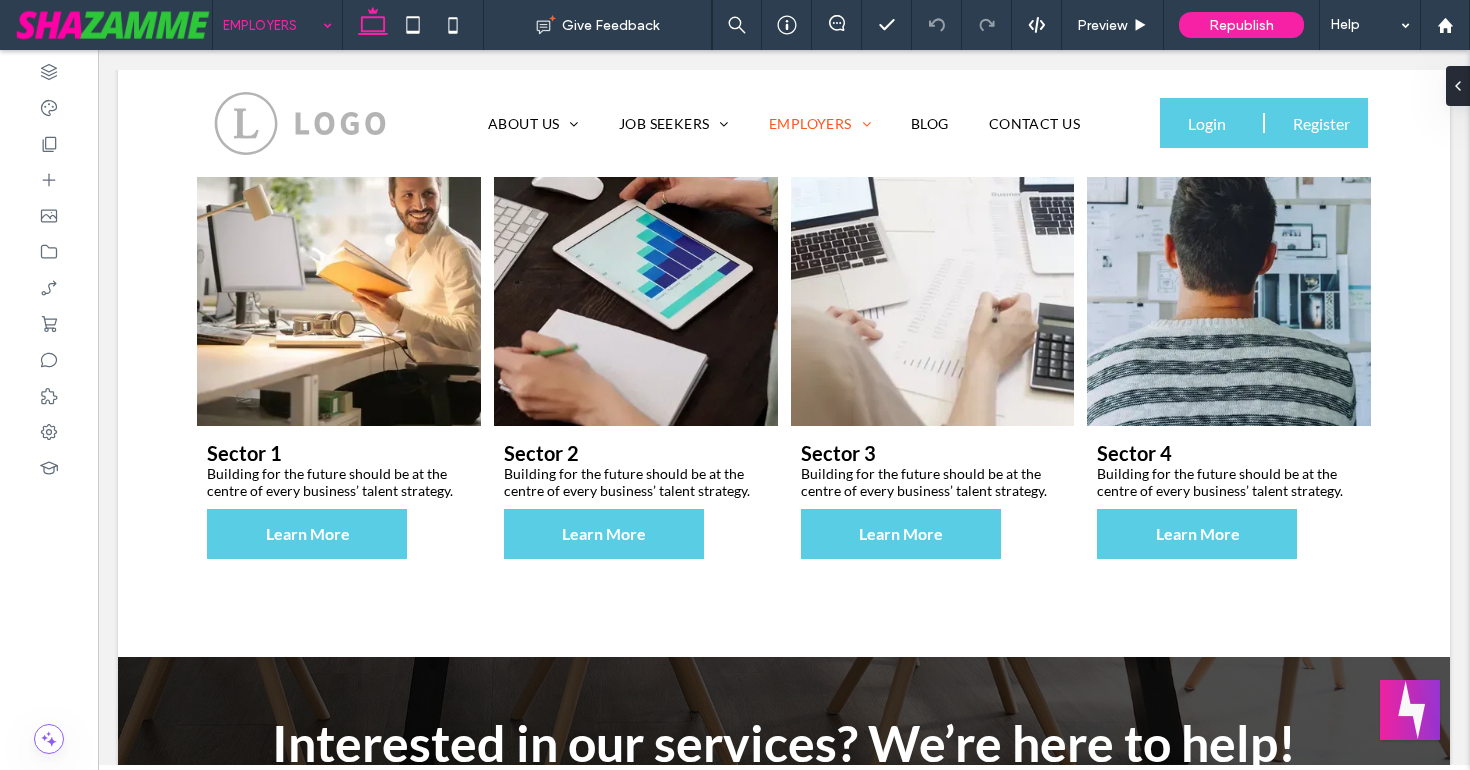 click at bounding box center (272, 25) 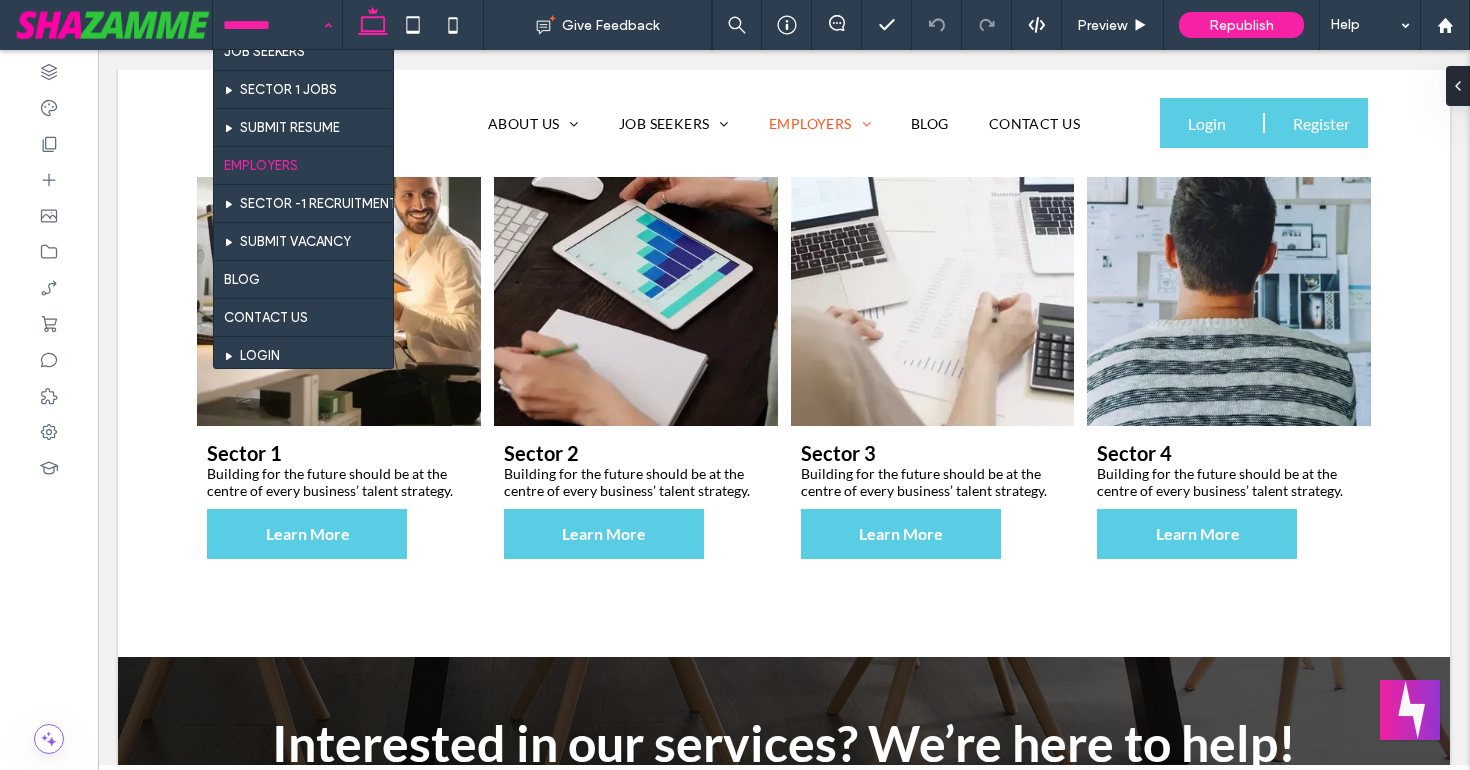 scroll, scrollTop: 170, scrollLeft: 0, axis: vertical 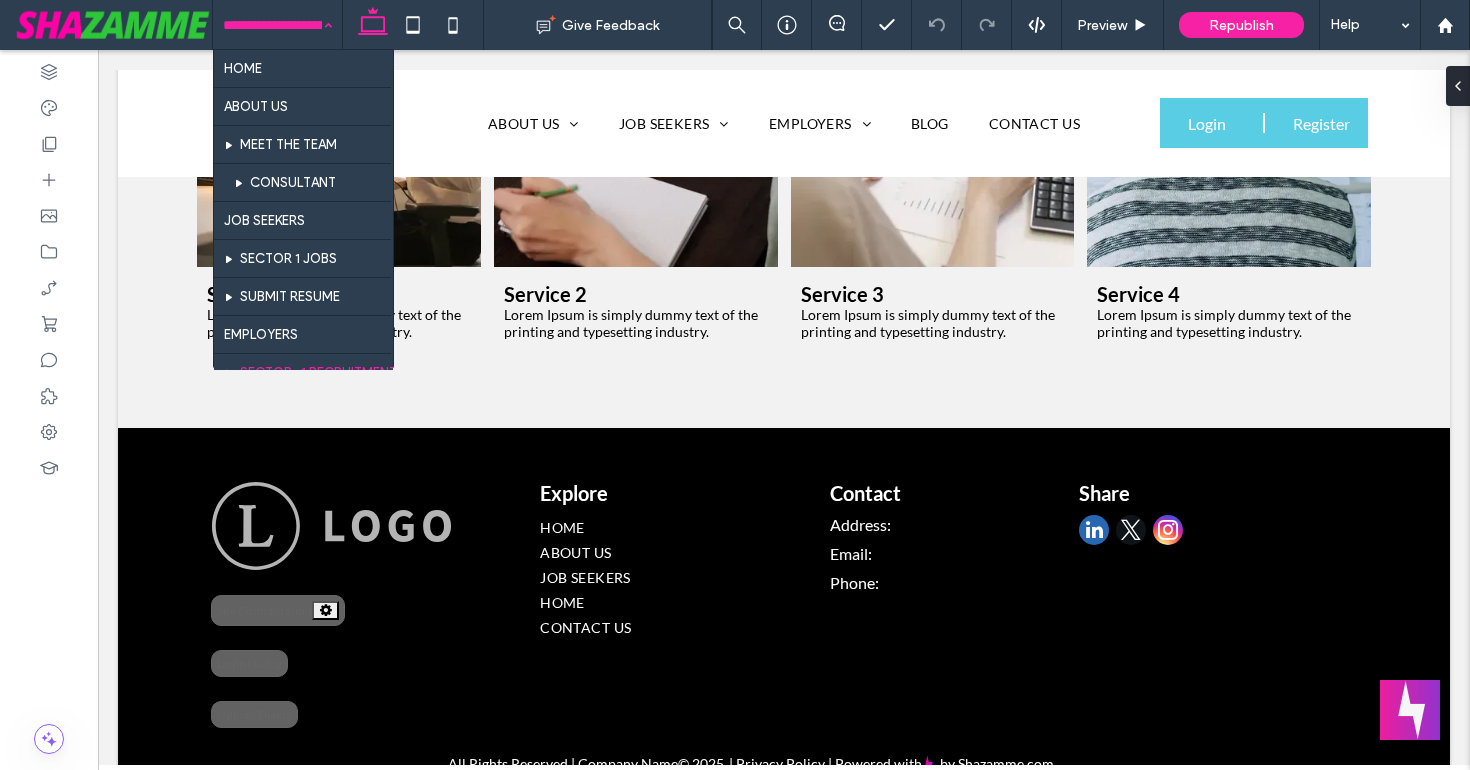 click at bounding box center [272, 25] 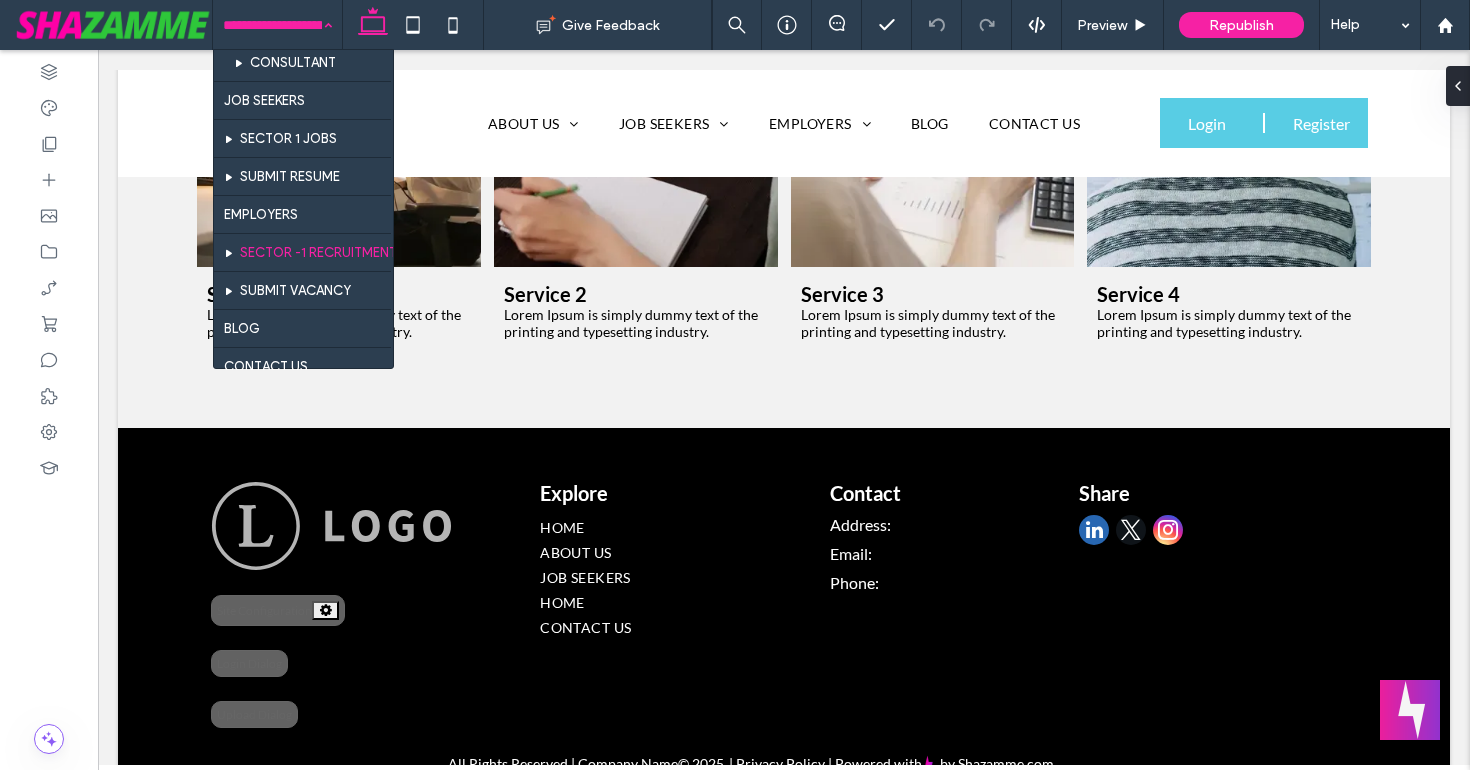 scroll, scrollTop: 124, scrollLeft: 0, axis: vertical 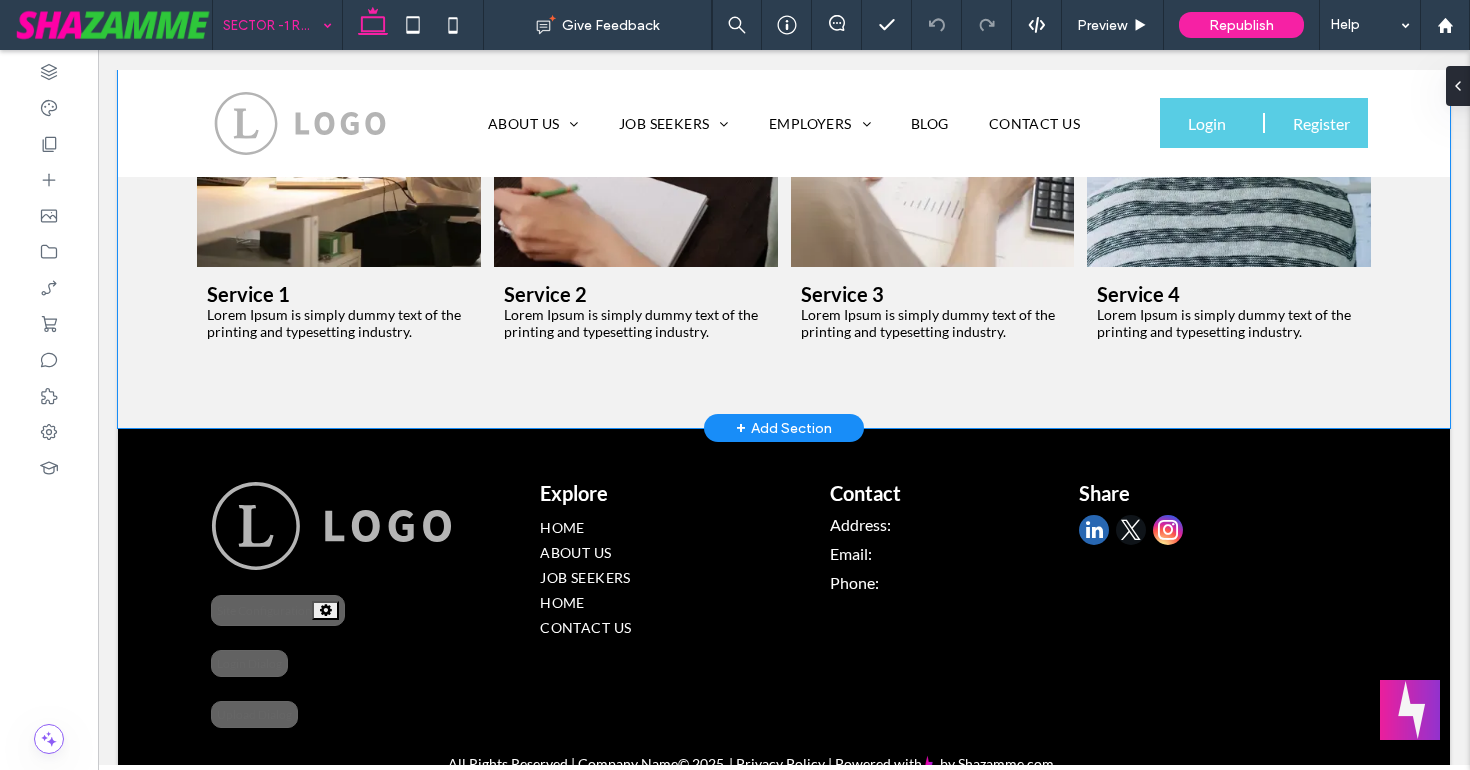 click on "Services offered
Service 1
Lorem Ipsum is simply dummy text of the printing and typesetting industry.
Learn More
Service 2
Lorem Ipsum is simply dummy text of the printing and typesetting industry.
Learn More
Service 3
Lorem Ipsum is simply dummy text of the printing and typesetting industry.
Learn More
Service 4
Lorem Ipsum is simply dummy text of the printing and typesetting industry.
Learn More" at bounding box center [784, 109] 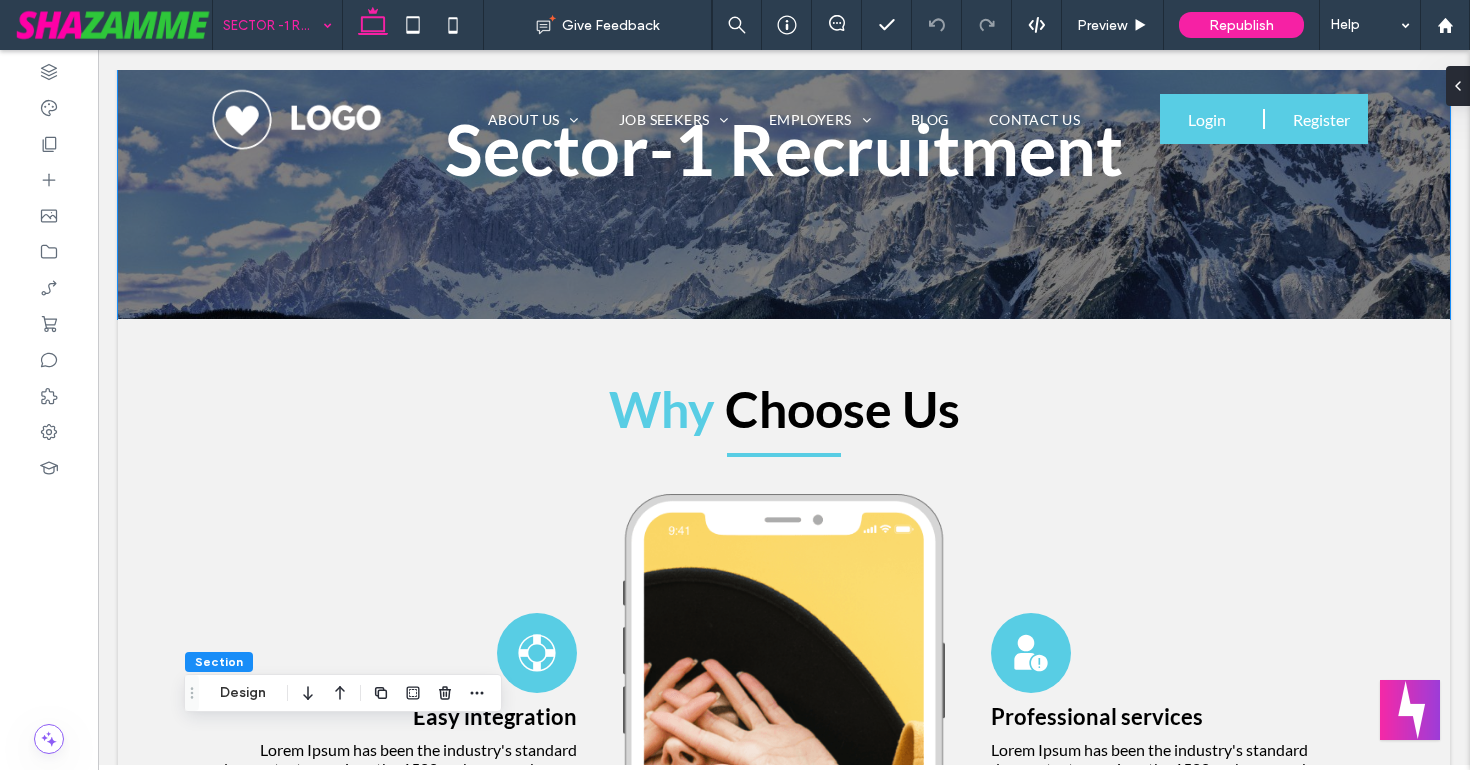scroll, scrollTop: 0, scrollLeft: 0, axis: both 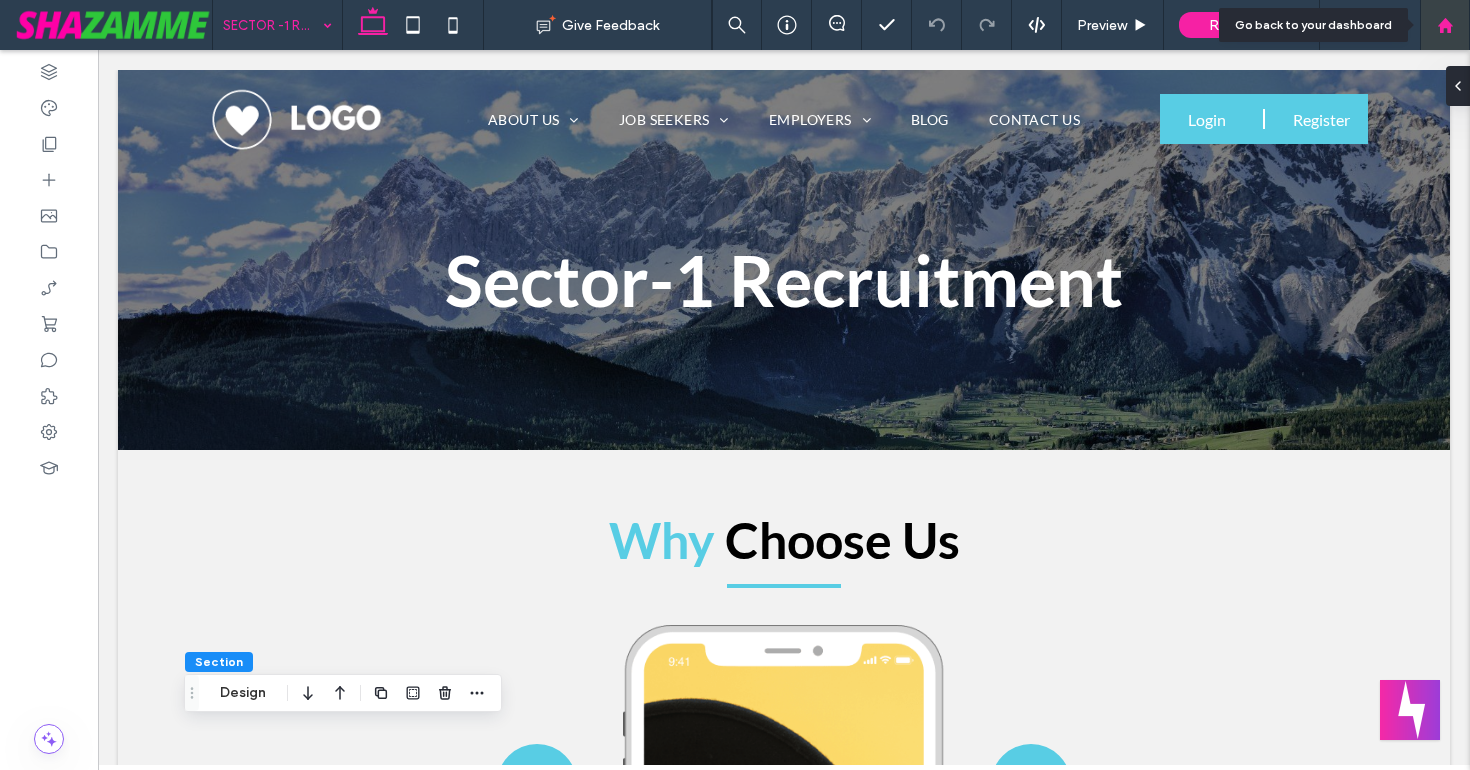 click 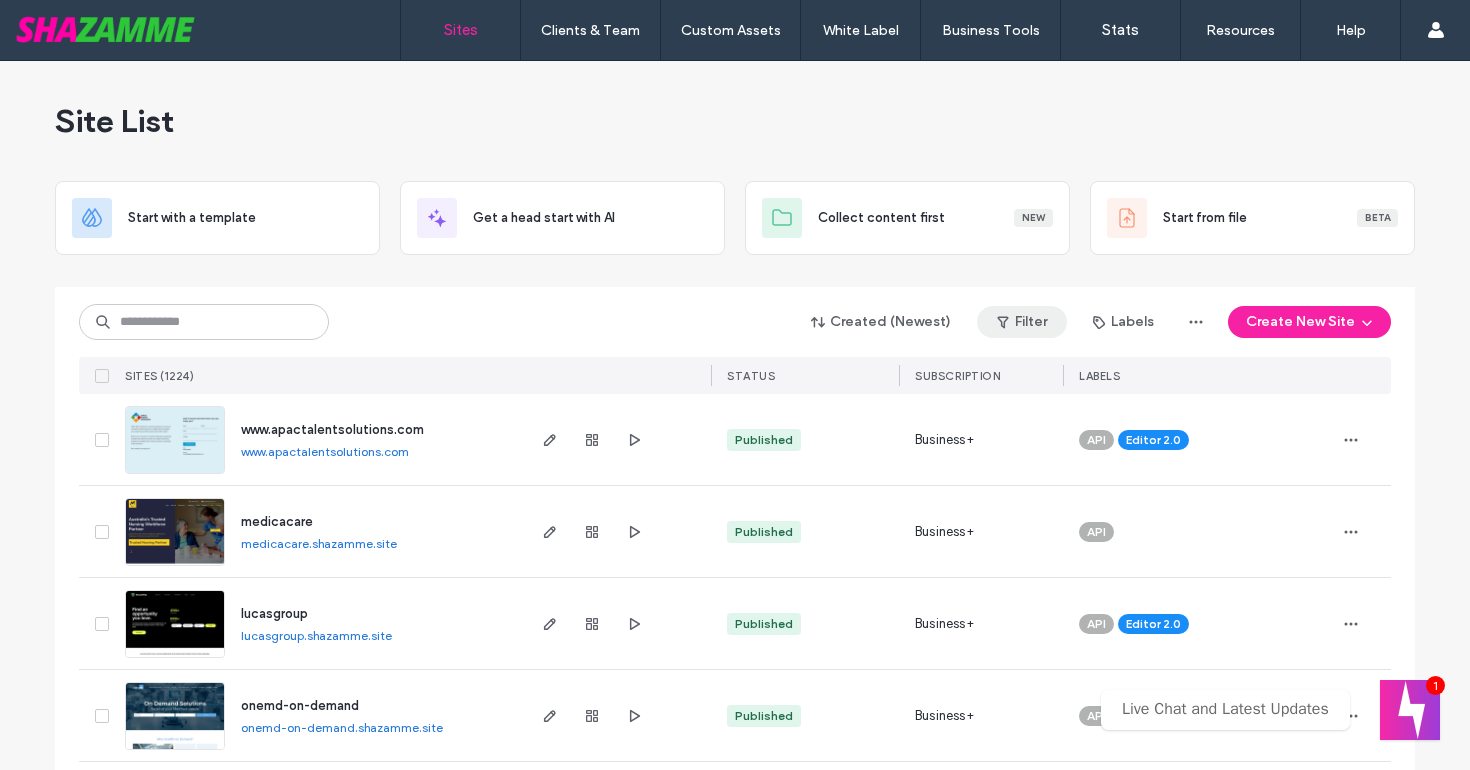 scroll, scrollTop: 0, scrollLeft: 0, axis: both 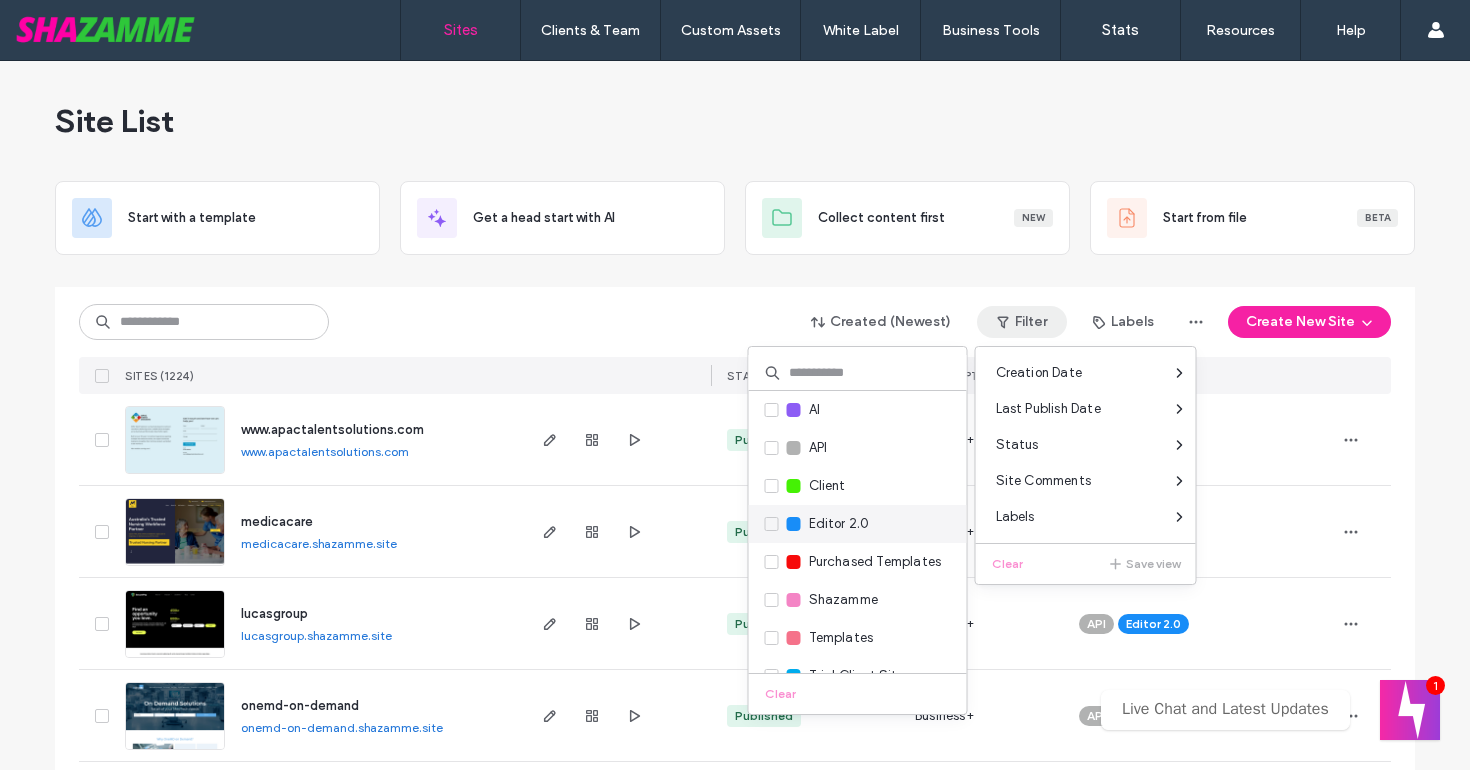 click on "Editor 2.0" at bounding box center [858, 524] 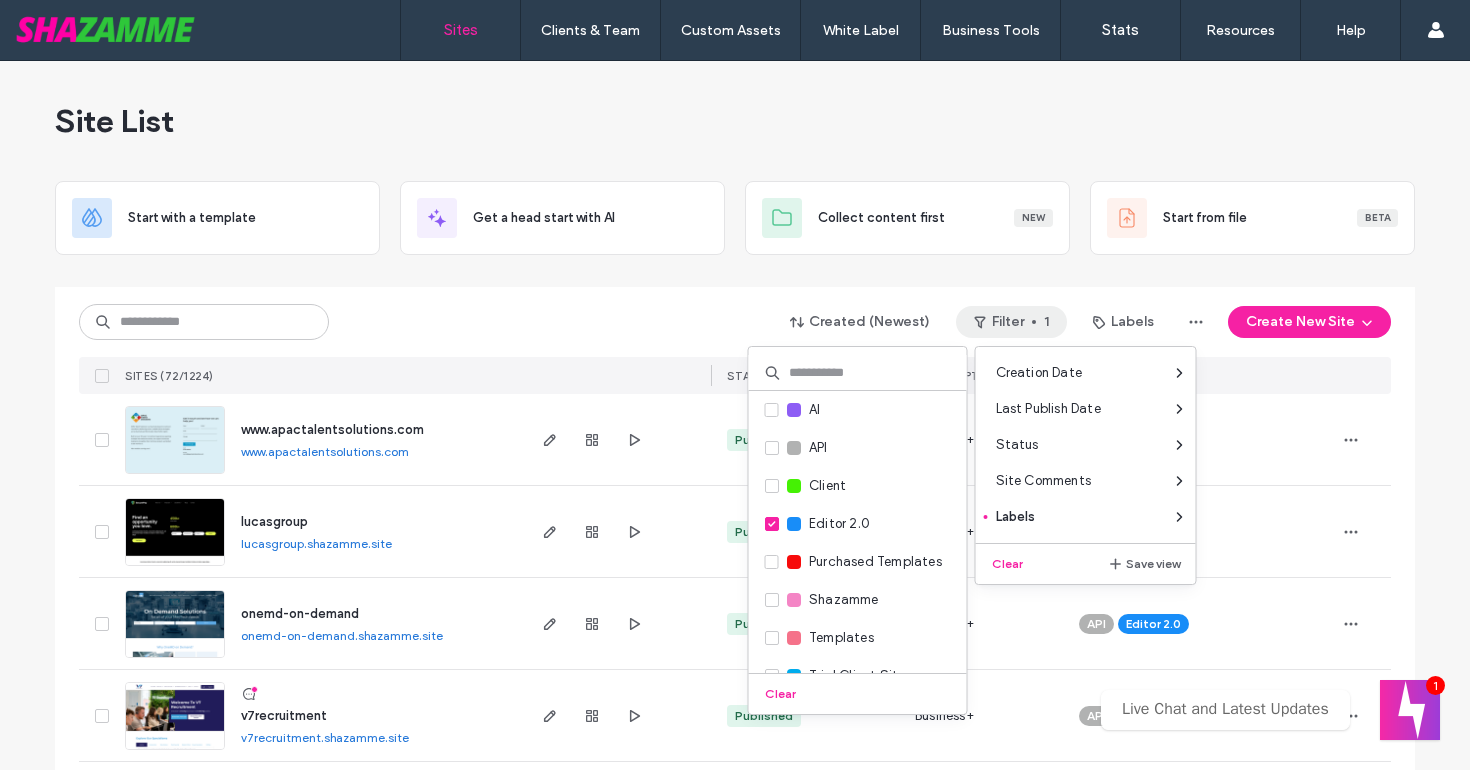 click on "Site List Start with a template Get a head start with AI Collect content first New Start from file Beta Created (Newest) Filter 1 Labels Create New Site SITES (72/1224) STATUS SUBSCRIPTION LABELS www.apactalentsolutions.com www.apactalentsolutions.com Published Business+ API Editor 2.0 lucasgroup lucasgroup.shazamme.site Published Business+ API Editor 2.0 onemd-on-demand onemd-on-demand.shazamme.site Published Business+ API Editor 2.0 v7recruitment v7recruitment.shazamme.site Published Business+ API Editor 2.0 theojamesrecruitment theojamesrecruitment.shazamme.site Published Business+ API Editor 2.0 walkerlovell walkerlovell.shazamme.site Published Business+ API Editor 2.0 initialize-it initialize-it.shazamme.site Published Business+ API Editor 2.0 nextchapterrecruitment nextchapterrecruitment.shazamme.site Published Business+ API Editor 2.0 elite-employ elite-employ.shazamme.site Published Business+ API Editor 2.0 rick Site not published Unpublished Business+ Editor 2.0 template-iterate.com Published API API" at bounding box center (735, 3551) 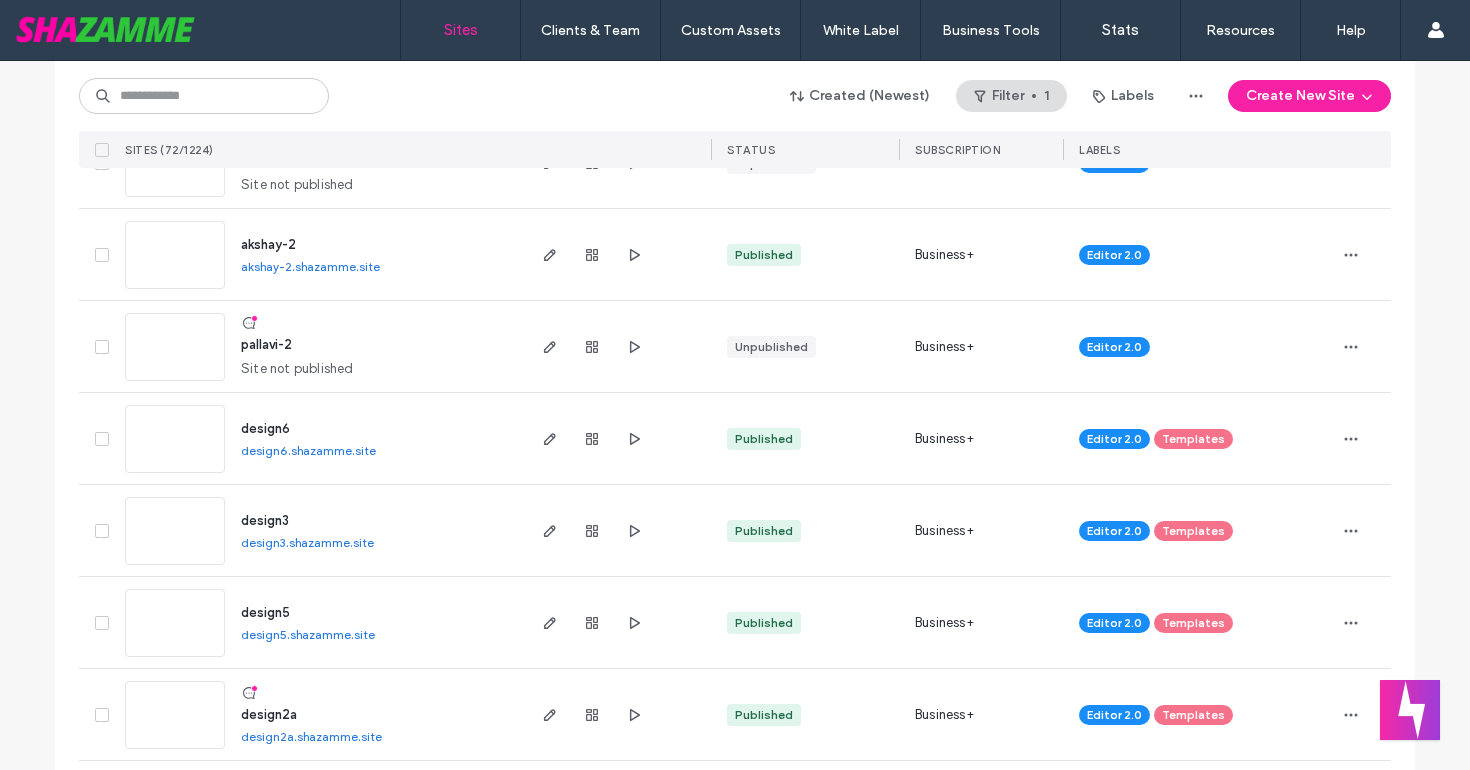 scroll, scrollTop: 5638, scrollLeft: 0, axis: vertical 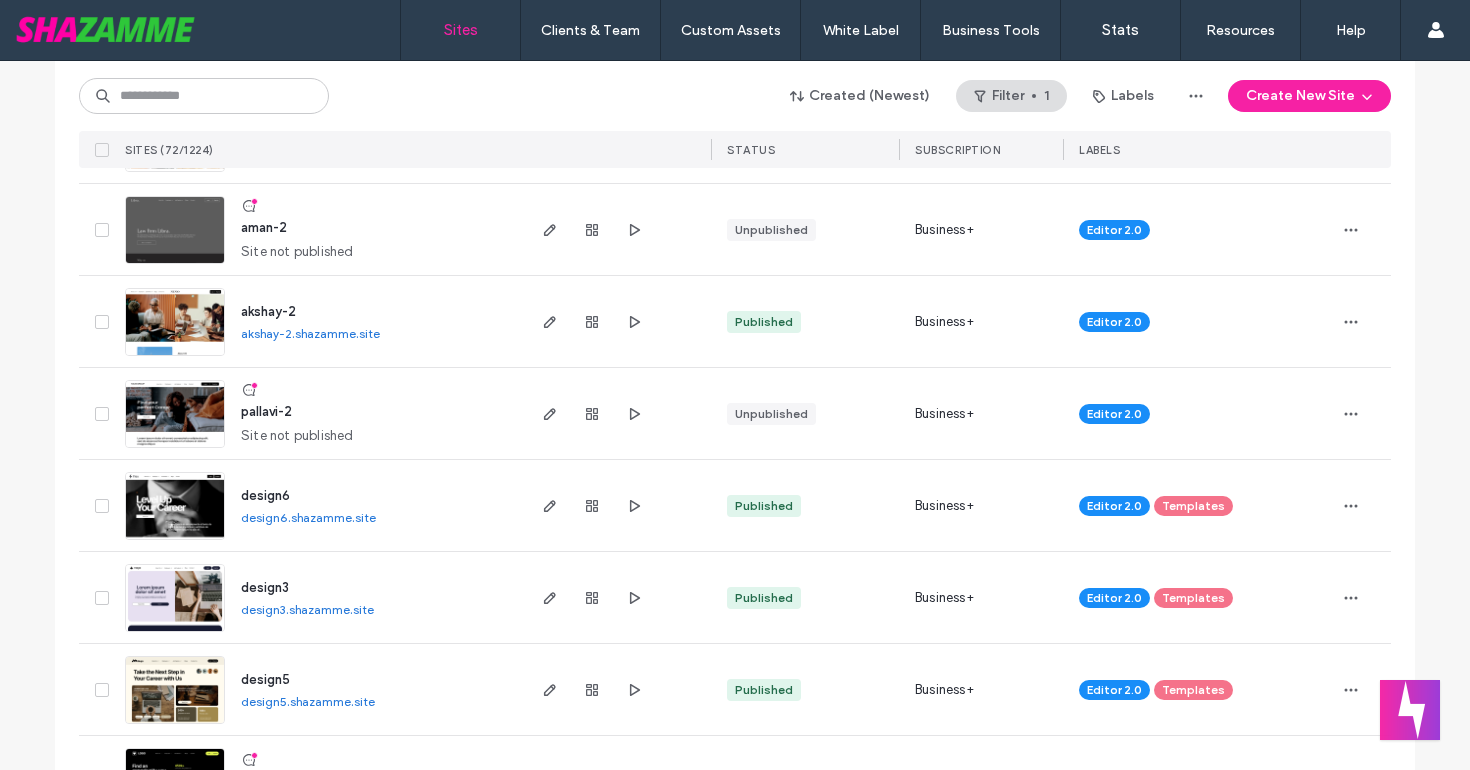 click on "Site List Start with a template Get a head start with AI Collect content first New Start from file Beta Created (Newest) Filter 1 Labels Create New Site SITES (72/1224) STATUS SUBSCRIPTION LABELS www.apactalentsolutions.com www.apactalentsolutions.com Published Business+ API Editor 2.0 lucasgroup lucasgroup.shazamme.site Published Business+ API Editor 2.0 onemd-on-demand onemd-on-demand.shazamme.site Published Business+ API Editor 2.0 v7recruitment v7recruitment.shazamme.site Published Business+ API Editor 2.0 theojamesrecruitment theojamesrecruitment.shazamme.site Published Business+ API Editor 2.0 walkerlovell walkerlovell.shazamme.site Published Business+ API Editor 2.0 initialize-it initialize-it.shazamme.site Published Business+ API Editor 2.0 nextchapterrecruitment nextchapterrecruitment.shazamme.site Published Business+ API Editor 2.0 elite-employ elite-employ.shazamme.site Published Business+ API Editor 2.0 rick Site not published Unpublished Business+ Editor 2.0 template-iterate.com Published API API" at bounding box center (735, -2087) 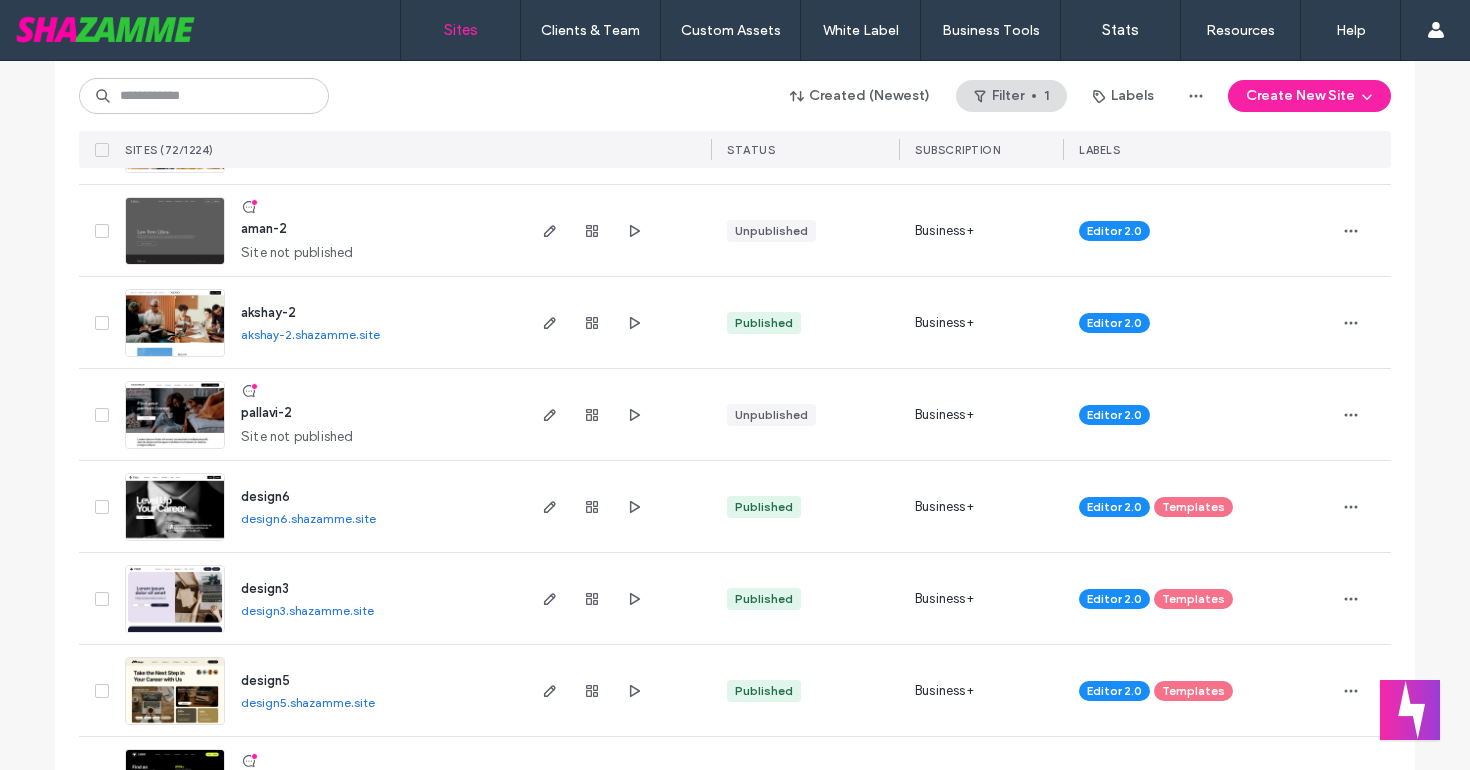 scroll, scrollTop: 0, scrollLeft: 0, axis: both 